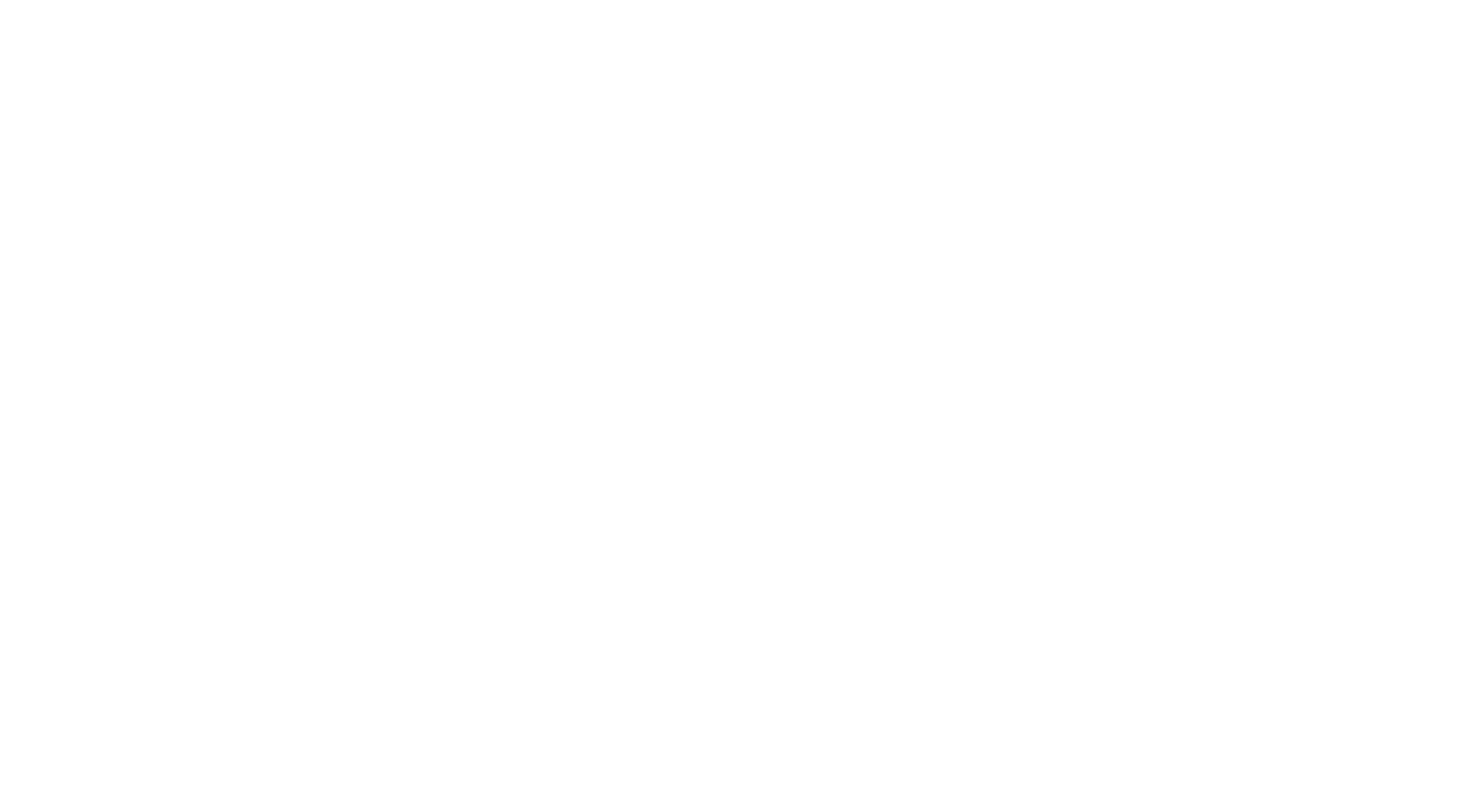 scroll, scrollTop: 0, scrollLeft: 0, axis: both 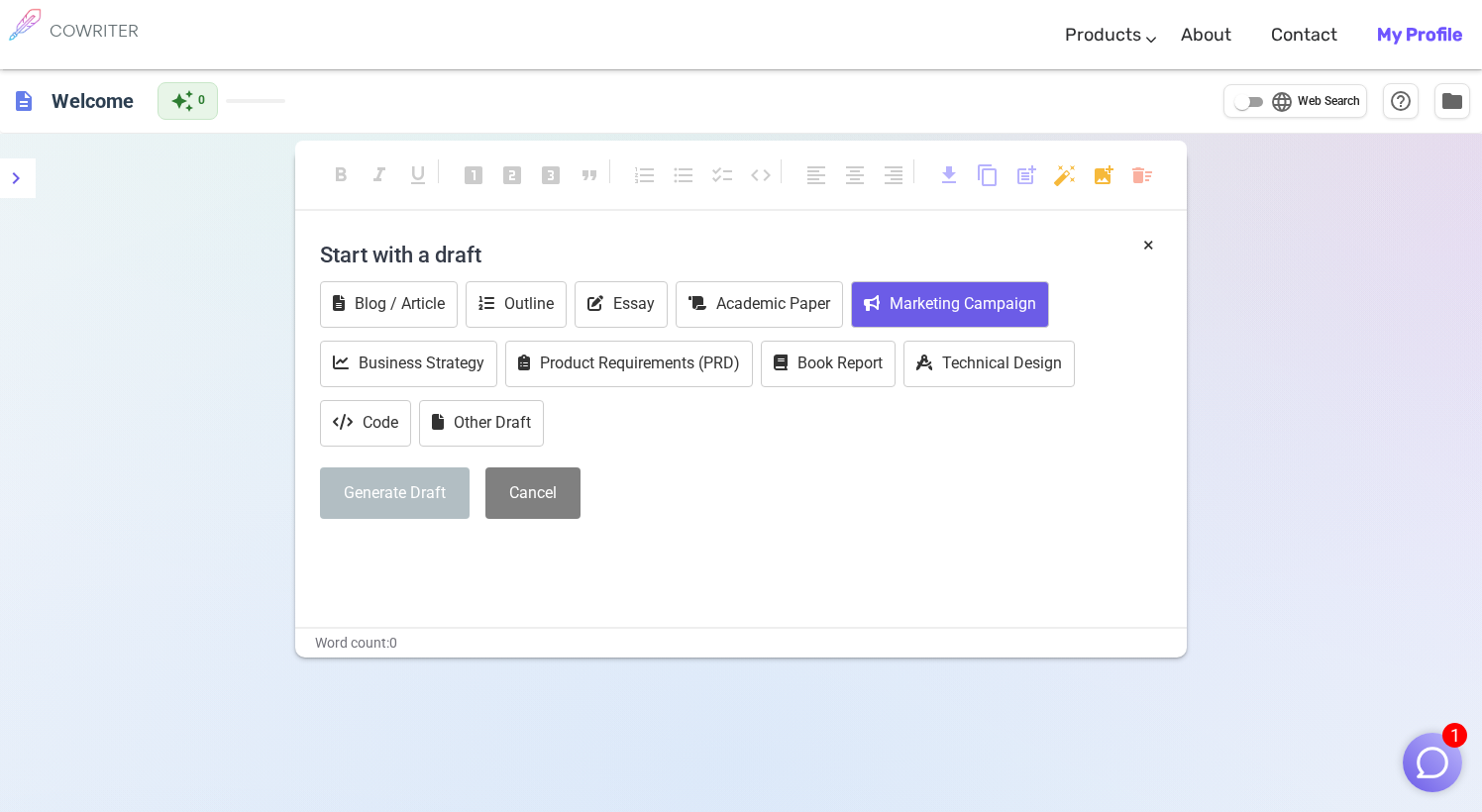 click on "Marketing Campaign" at bounding box center [950, 304] 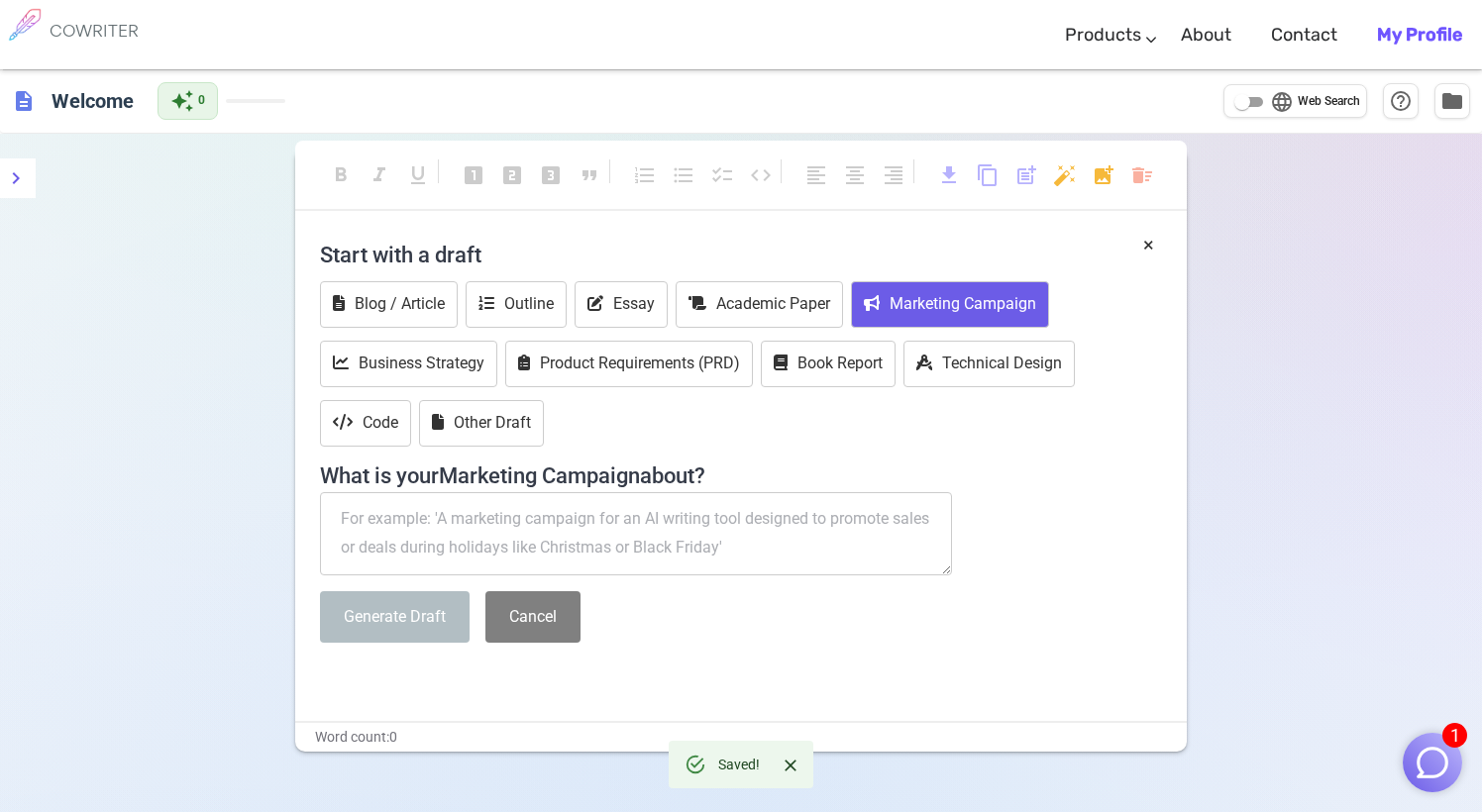 click at bounding box center (636, 534) 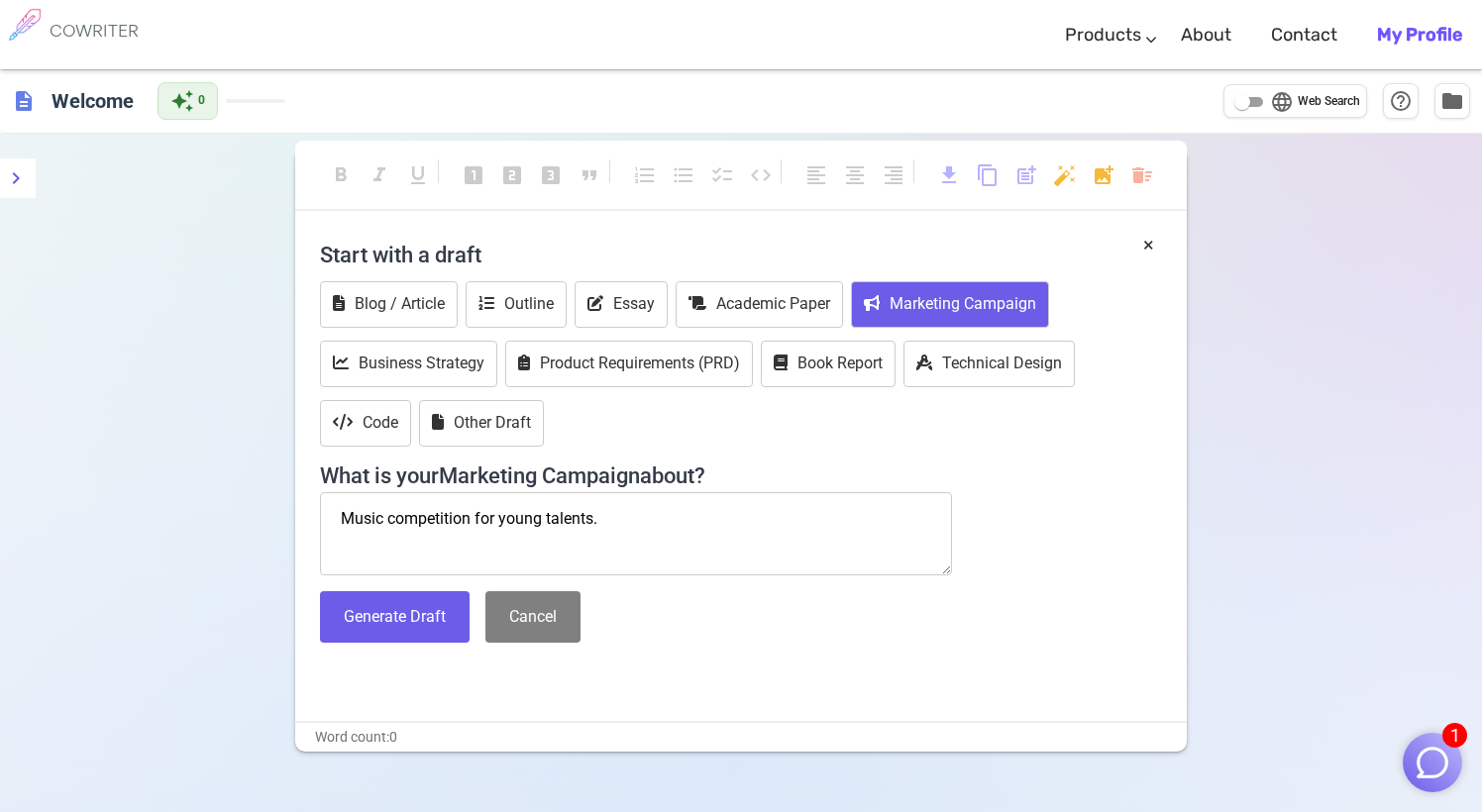 click on "Music competition for young talents." at bounding box center [636, 534] 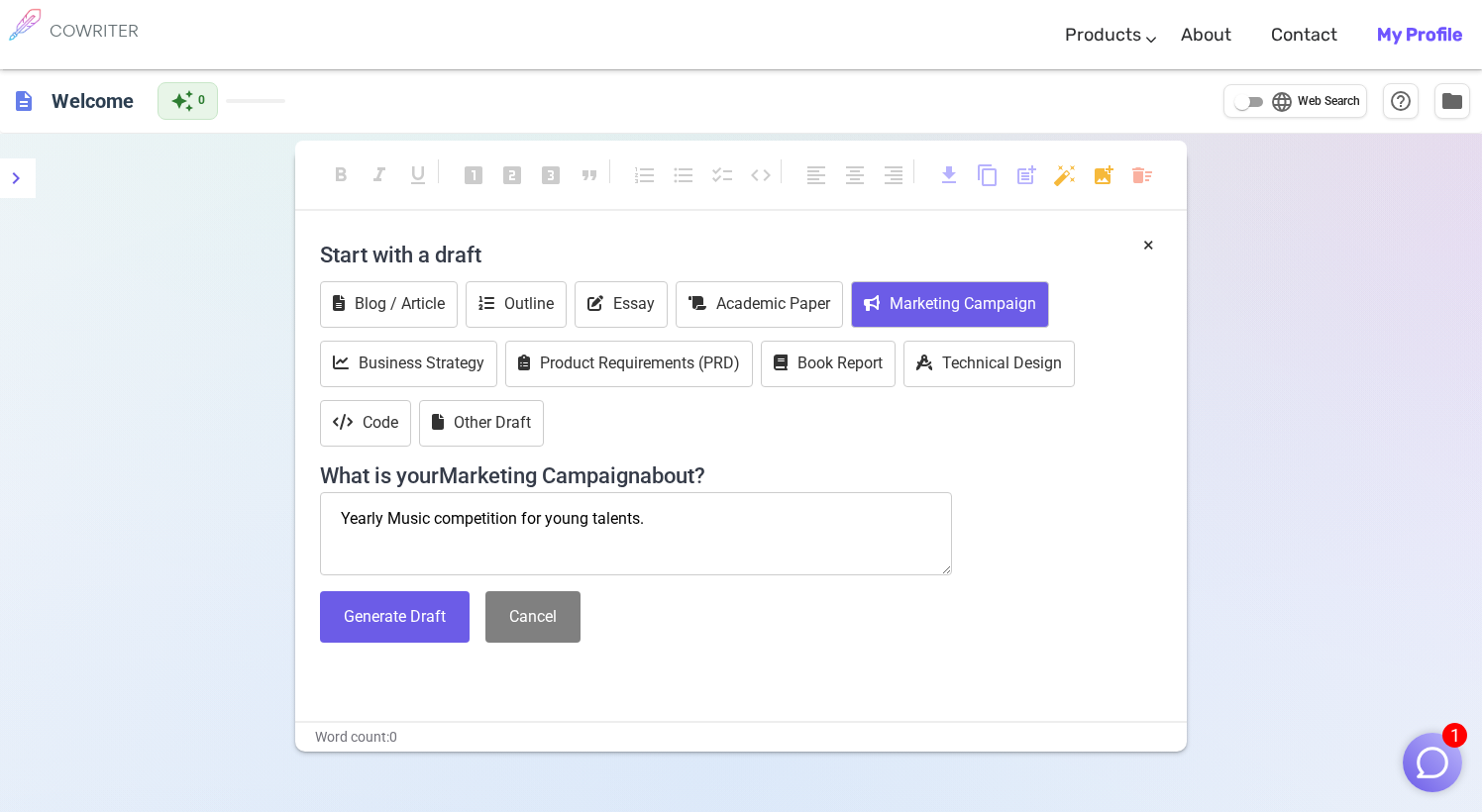 click on "Yearly Music competition for young talents." at bounding box center (636, 534) 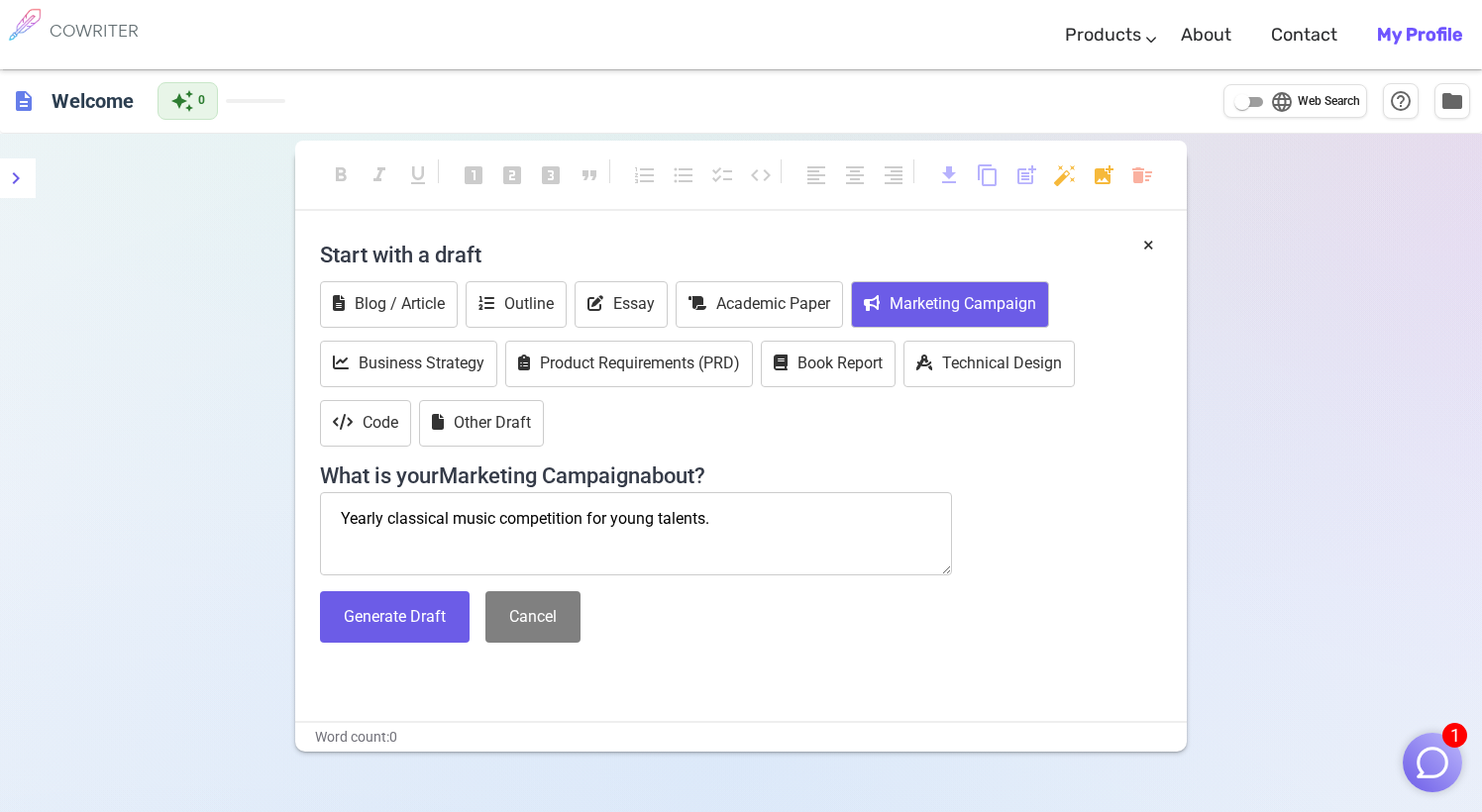 click on "Yearly classical music competition for young talents." at bounding box center [636, 534] 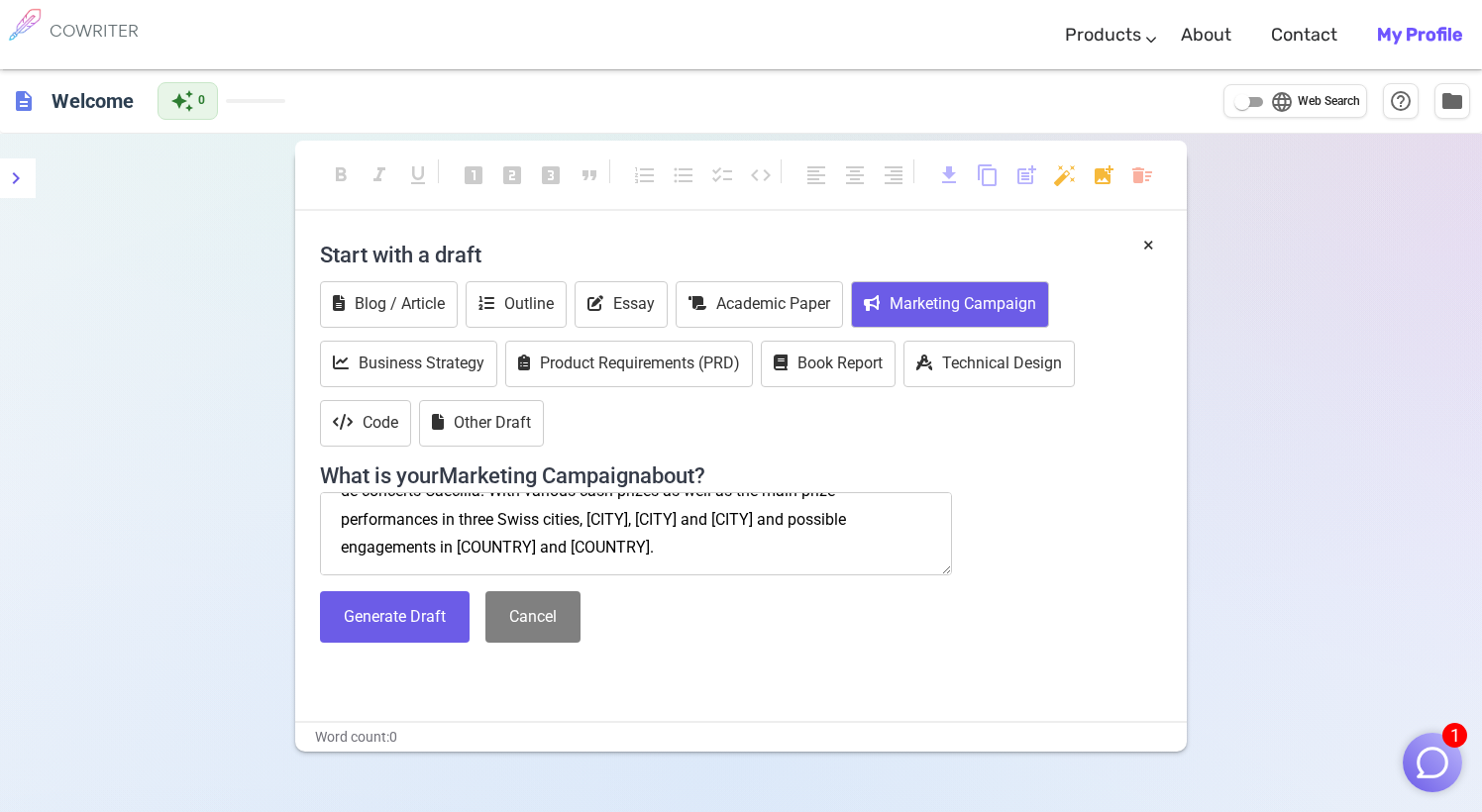 scroll, scrollTop: 77, scrollLeft: 0, axis: vertical 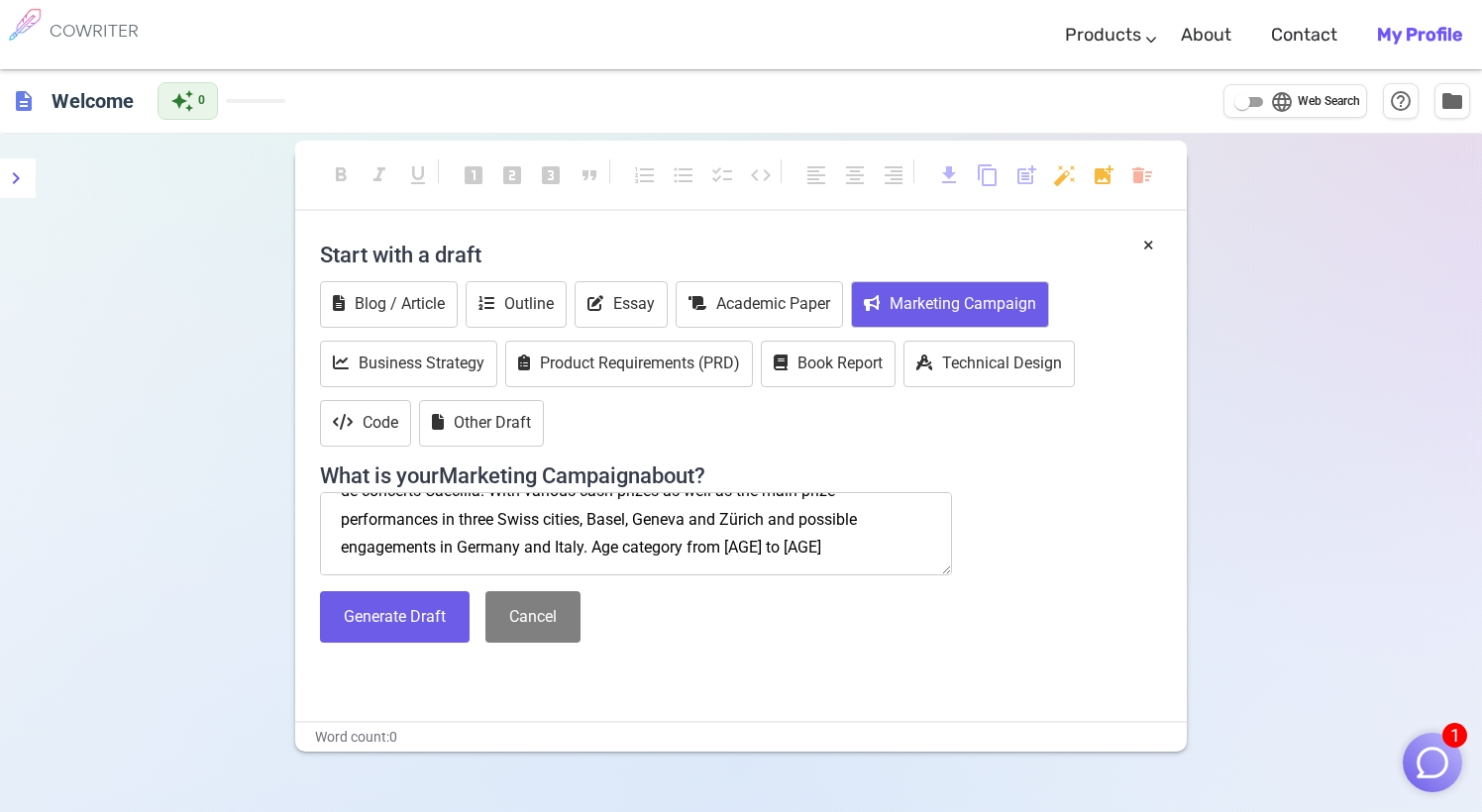 click on "Yearly classical music competition for young talents in Geneva presented by Agence de concerts Caecilia. With various cash prizes as well as the main prize- performances in three Swiss cities, Basel, Geneva and Zürich and possible engagements in Germany and Italy. Age category from [AGE] to [AGE]" at bounding box center (636, 534) 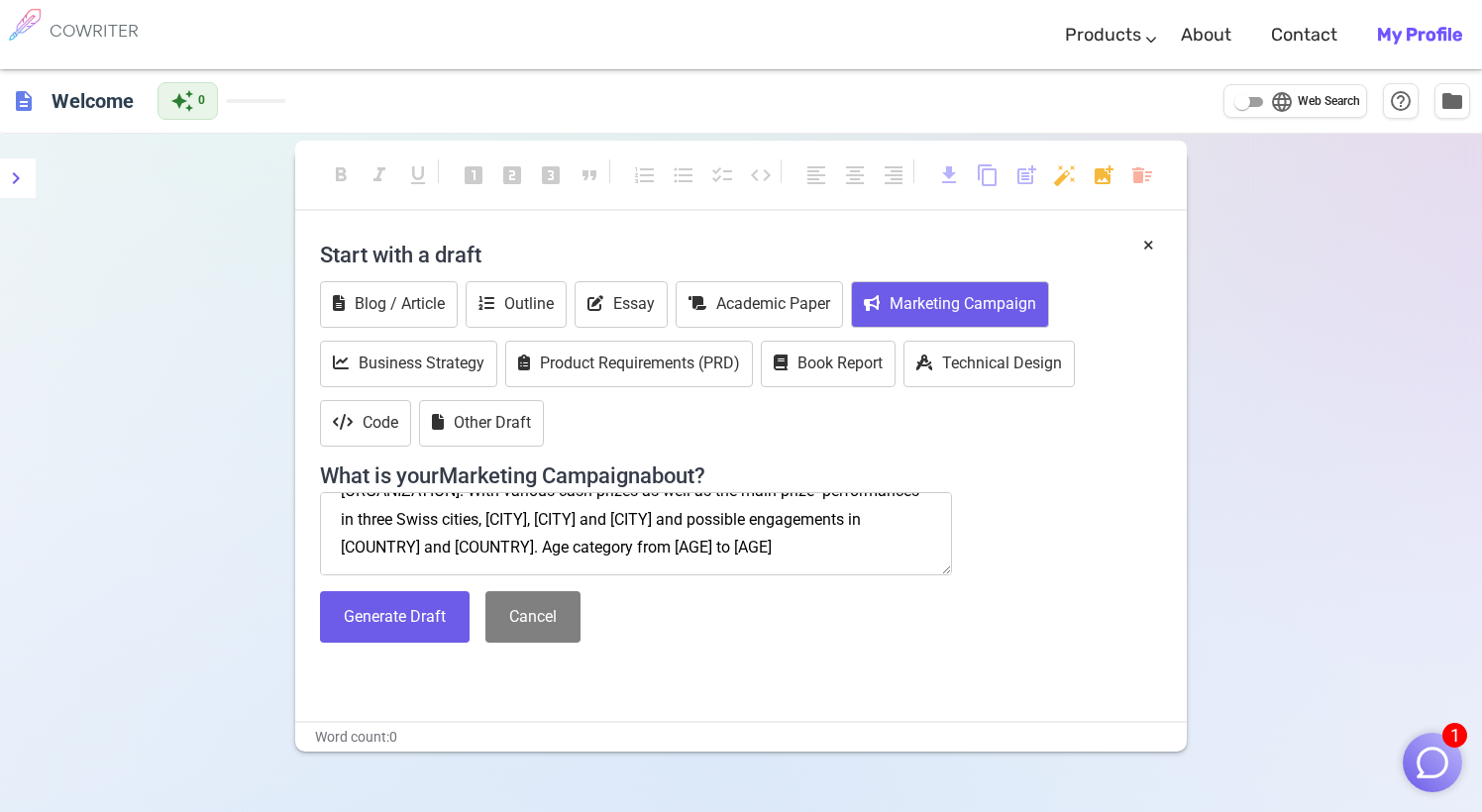 click on "Yearly classical music competition for young talents in [CITY] presented by [ORGANIZATION]. With various cash prizes as well as the main prize- performances in three Swiss cities, [CITY], [CITY] and [CITY] and possible engagements in [COUNTRY] and [COUNTRY]. Age category from [AGE] to [AGE]" at bounding box center (636, 534) 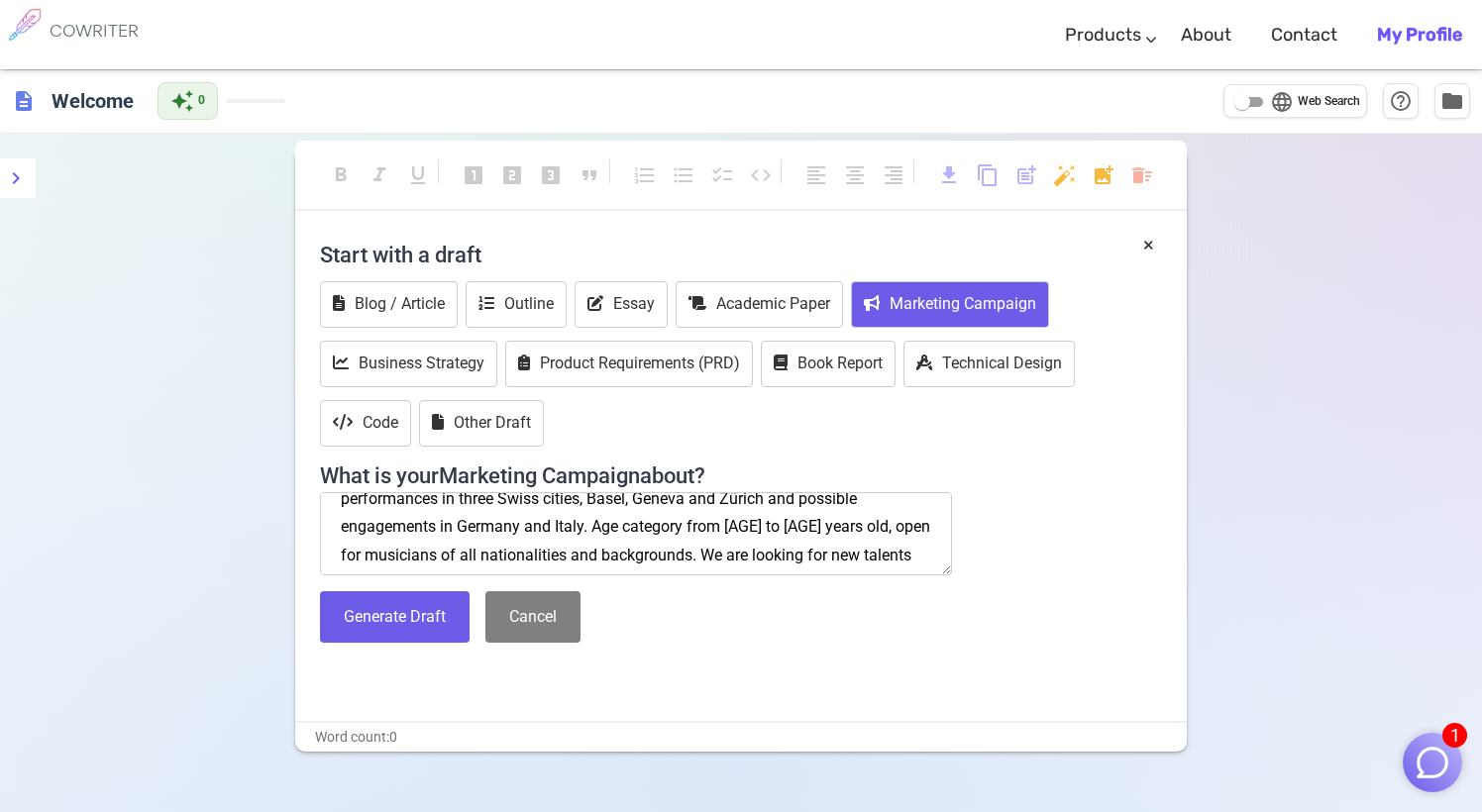 scroll, scrollTop: 92, scrollLeft: 0, axis: vertical 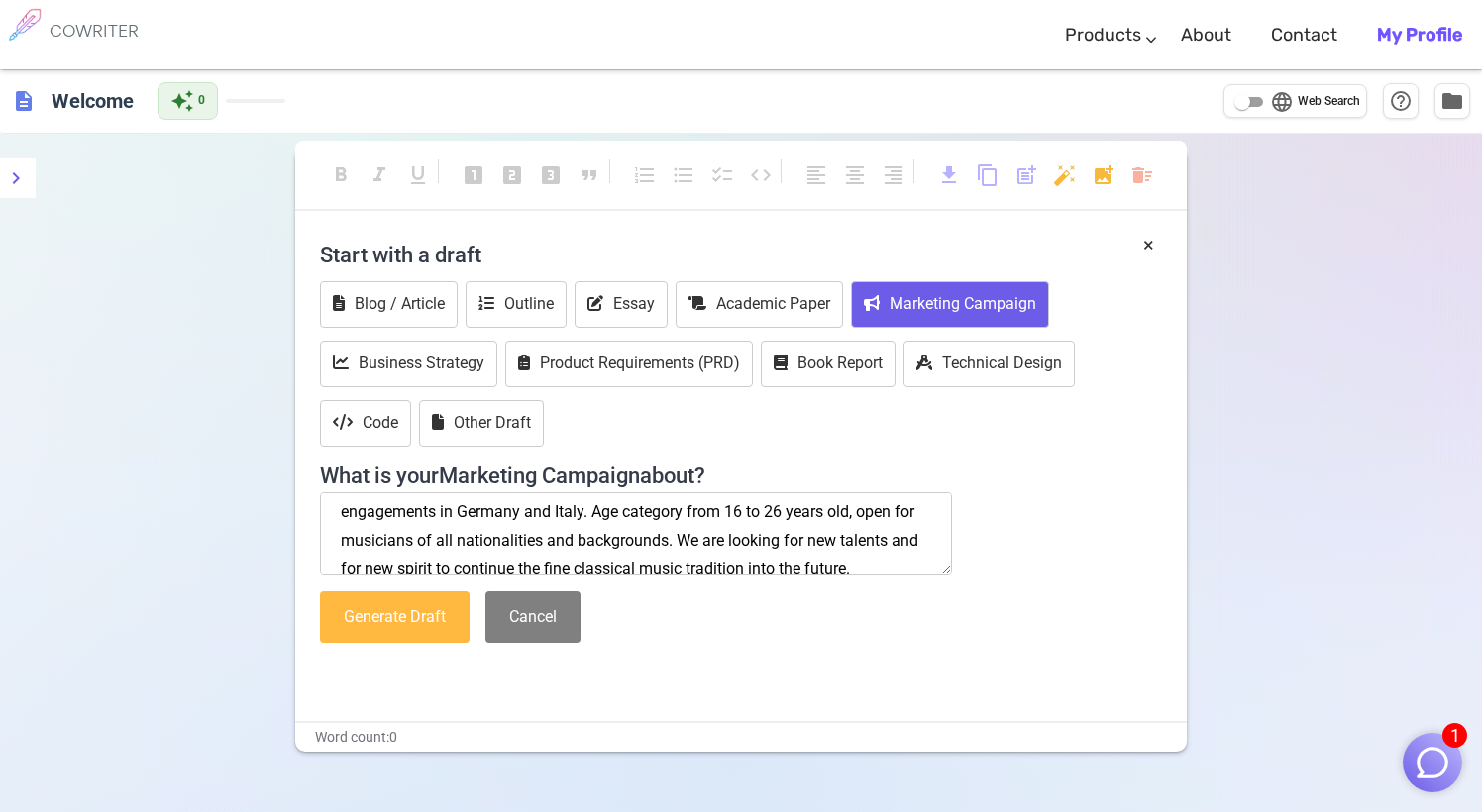 type on "Yearly classical music competition for young talents in [CITY] presented by Agence de concerts Caecilia. With various cash prizes as well as the main prize- performances in three Swiss cities, [CITY], [CITY] and [CITY] and possible engagements in Germany and Italy. Age category from 16 to 26 years old, open for musicians of all nationalities and backgrounds. We are looking for new talents and for new spirit to continue the fine classical music tradition into the future." 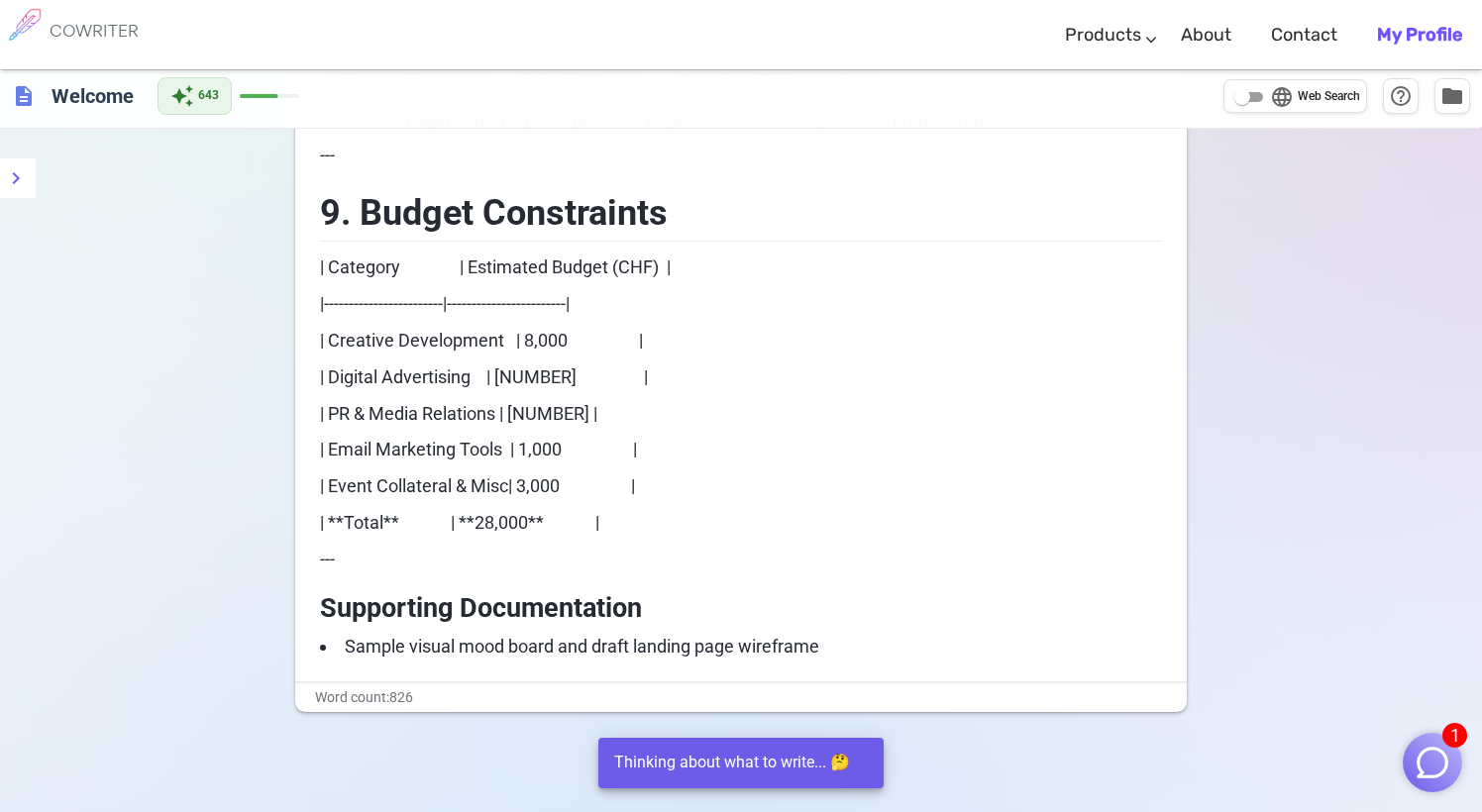 scroll, scrollTop: 3704, scrollLeft: 0, axis: vertical 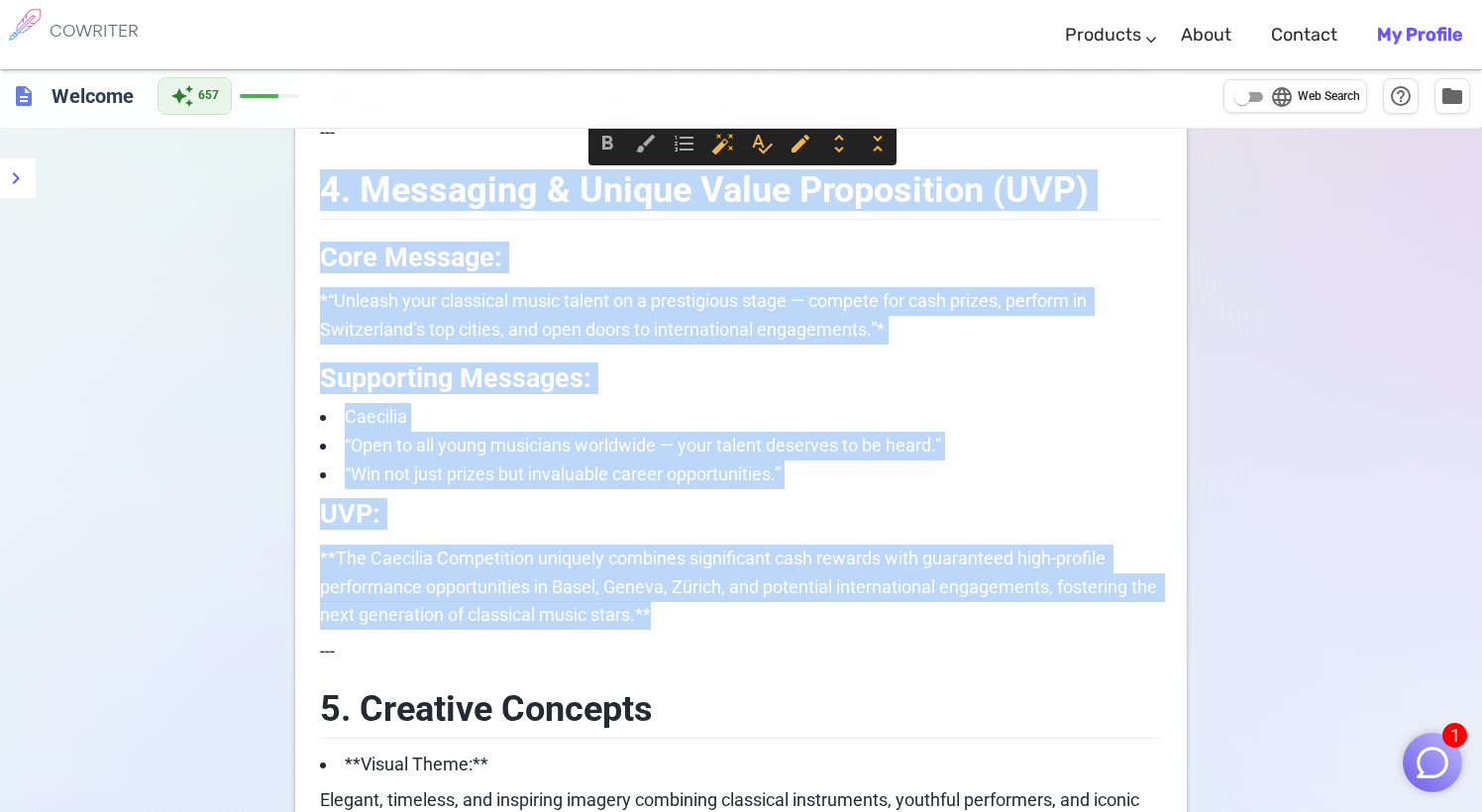drag, startPoint x: 323, startPoint y: 183, endPoint x: 741, endPoint y: 605, distance: 593.97643 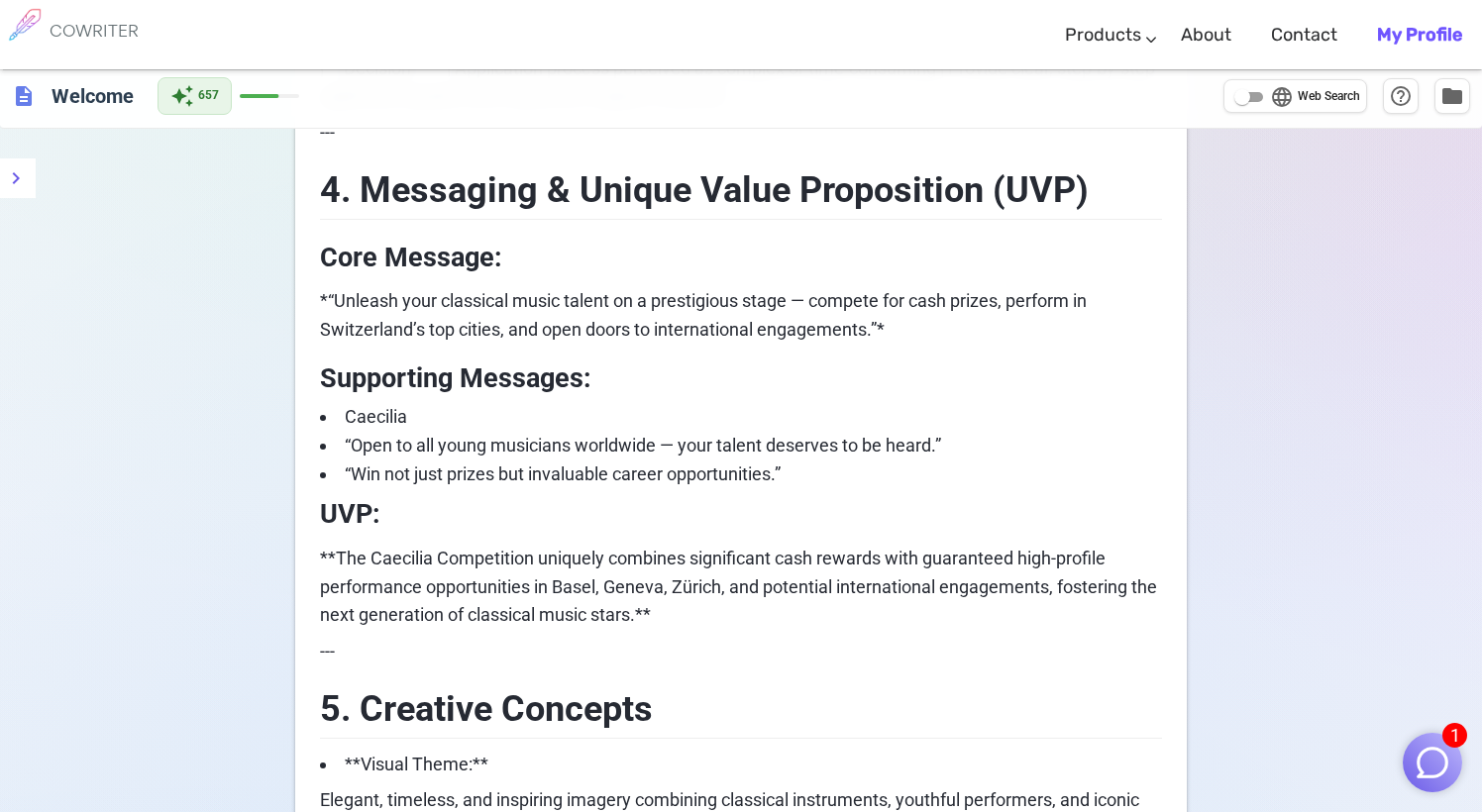 click on "Marketing Campaign Brief   **Campaign Title:**   *“Caecilia Young Talents Classical Music Competition [YEAR]”* --- Campaign Objectives   **Primary Objective:**     To attract and register talented young classical musicians aged [AGE]-[AGE] from all nationalities to participate in the [YEAR] Caecilia Classical Music Competition in [CITY].   **Secondary Objectives:**     - Increase brand awareness of [ORGANIZATION] as a leading promoter of classical music talent in Switzerland and Europe.     - Promote the value and tradition of classical music among younger generations.     - Highlight career opportunities through competition prizes including cash awards, Swiss city performances, and international engagements.   --- --- --- UVP:" at bounding box center (741, 984) 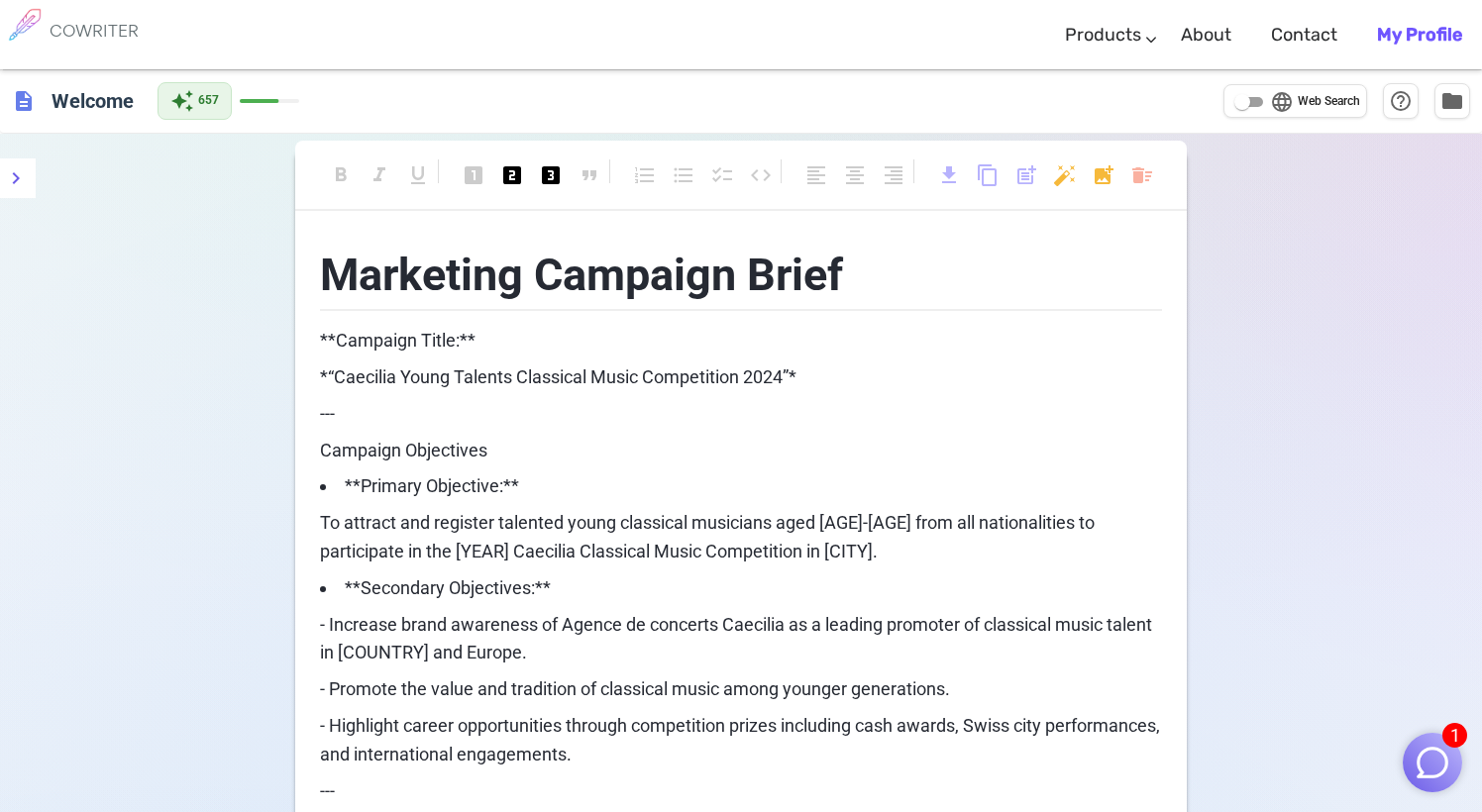 scroll, scrollTop: 0, scrollLeft: 0, axis: both 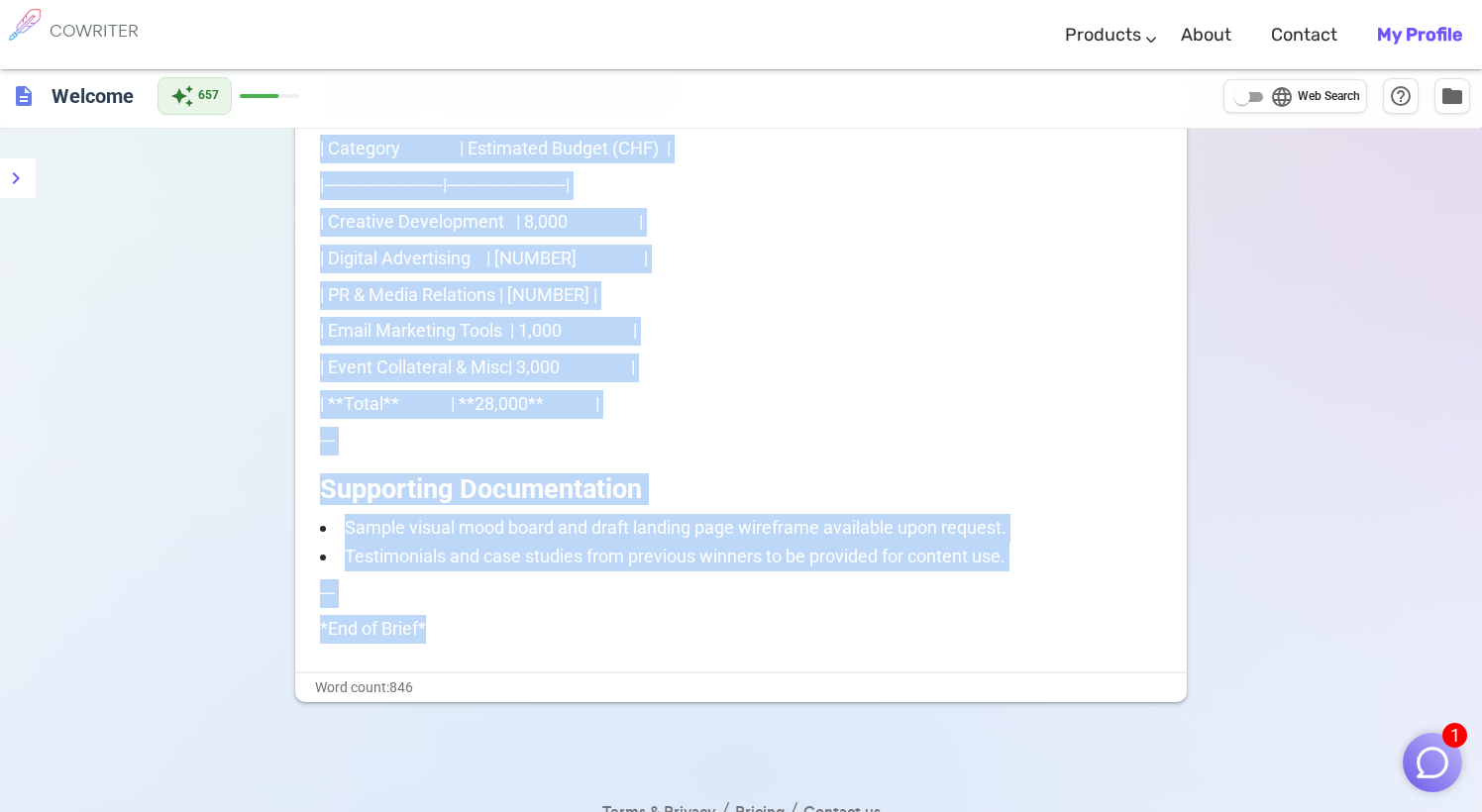 drag, startPoint x: 332, startPoint y: 278, endPoint x: 733, endPoint y: 842, distance: 692.0238 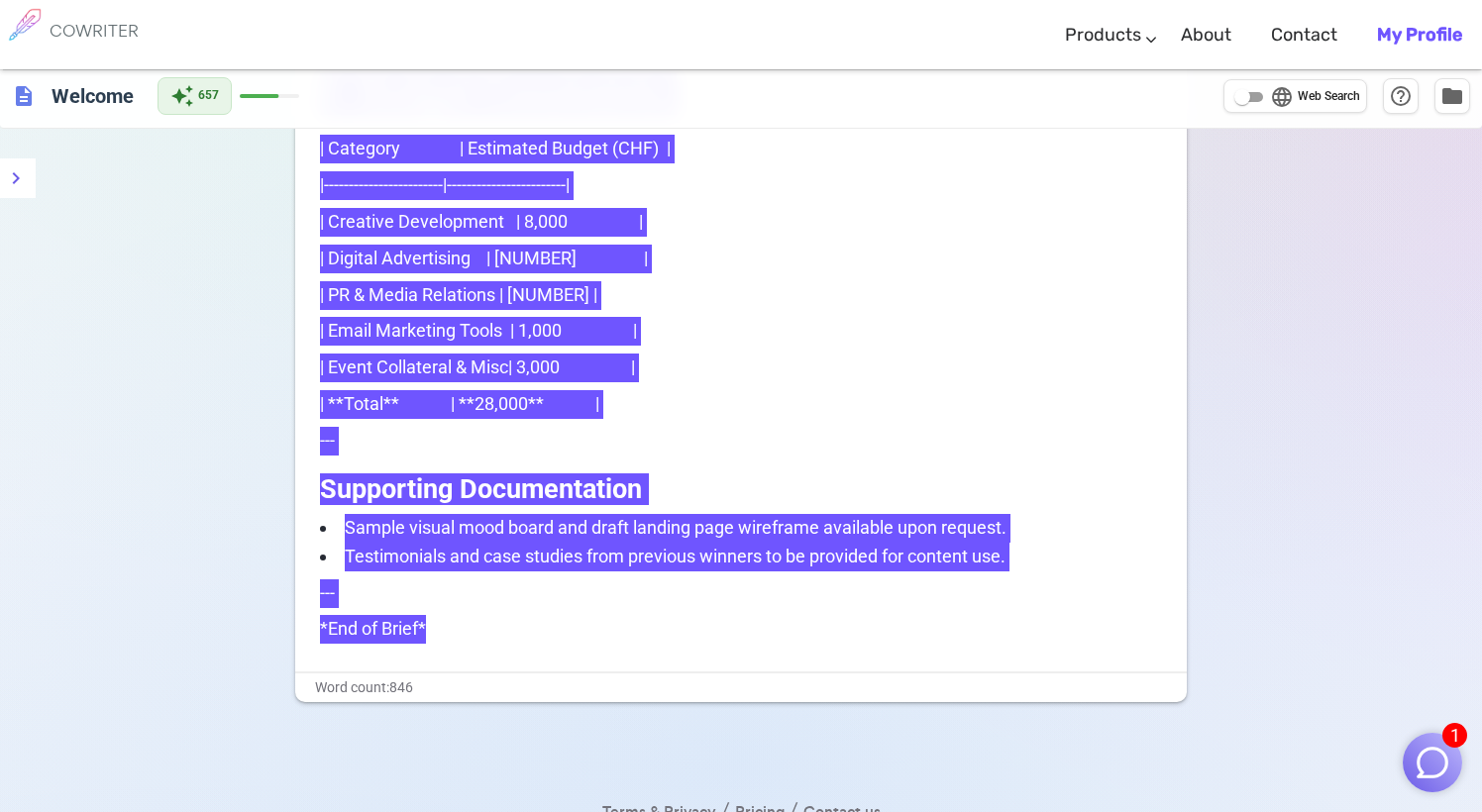 click on "Marketing Campaign Brief   **Campaign Title:**   *“Caecilia Young Talents Classical Music Competition 2024”* --- Campaign Objectives   **Primary Objective:**     To attract and register talented young classical musicians aged 16-26 from all nationalities to participate in the 2024 Caecilia Classical Music Competition in [CITY].   **Secondary Objectives:**     - Increase brand awareness of Agence de concerts Caecilia as a leading promoter of classical music talent in Switzerland and Europe.     - Promote the value and tradition of classical music among younger generations.     - Highlight career opportunities through competition prizes including cash awards, Swiss city performances, and international engagements.   --- 2. Target Audience   | Segment           | Description                                                                                     | Key Characteristics                                | --- 3. Buyer’s Journey & Pain Points   --- 4. Messaging & Unique Value Proposition (UVP)   ---" at bounding box center [741, -1469] 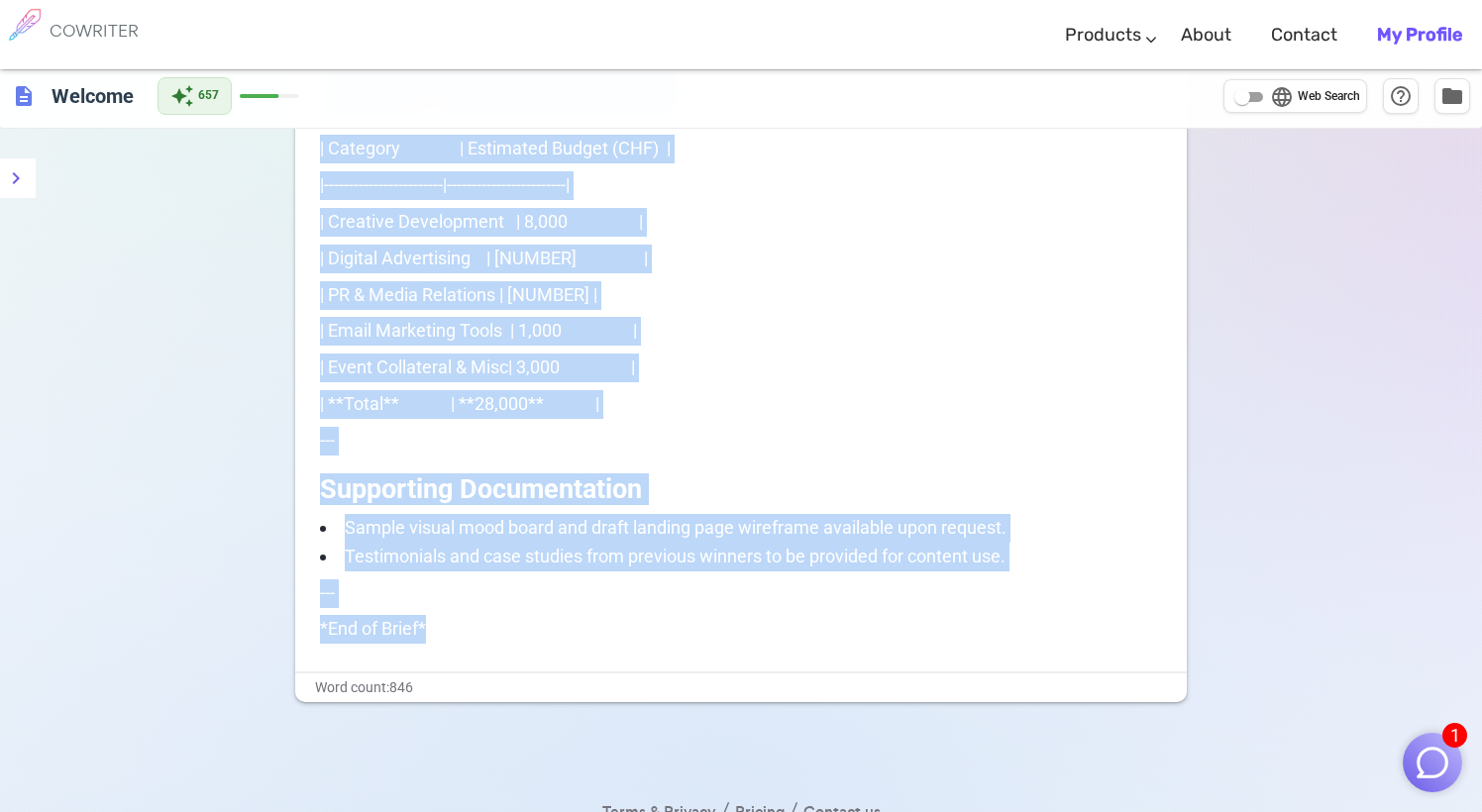 click on "Marketing Campaign Brief   **Campaign Title:**   *“Caecilia Young Talents Classical Music Competition 2024”* --- Campaign Objectives   **Primary Objective:**     To attract and register talented young classical musicians aged 16-26 from all nationalities to participate in the 2024 Caecilia Classical Music Competition in [CITY].   **Secondary Objectives:**     - Increase brand awareness of Agence de concerts Caecilia as a leading promoter of classical music talent in Switzerland and Europe.     - Promote the value and tradition of classical music among younger generations.     - Highlight career opportunities through competition prizes including cash awards, Swiss city performances, and international engagements.   --- 2. Target Audience   | Segment           | Description                                                                                     | Key Characteristics                                | --- 3. Buyer’s Journey & Pain Points   --- 4. Messaging & Unique Value Proposition (UVP)   ---" at bounding box center (741, -1469) 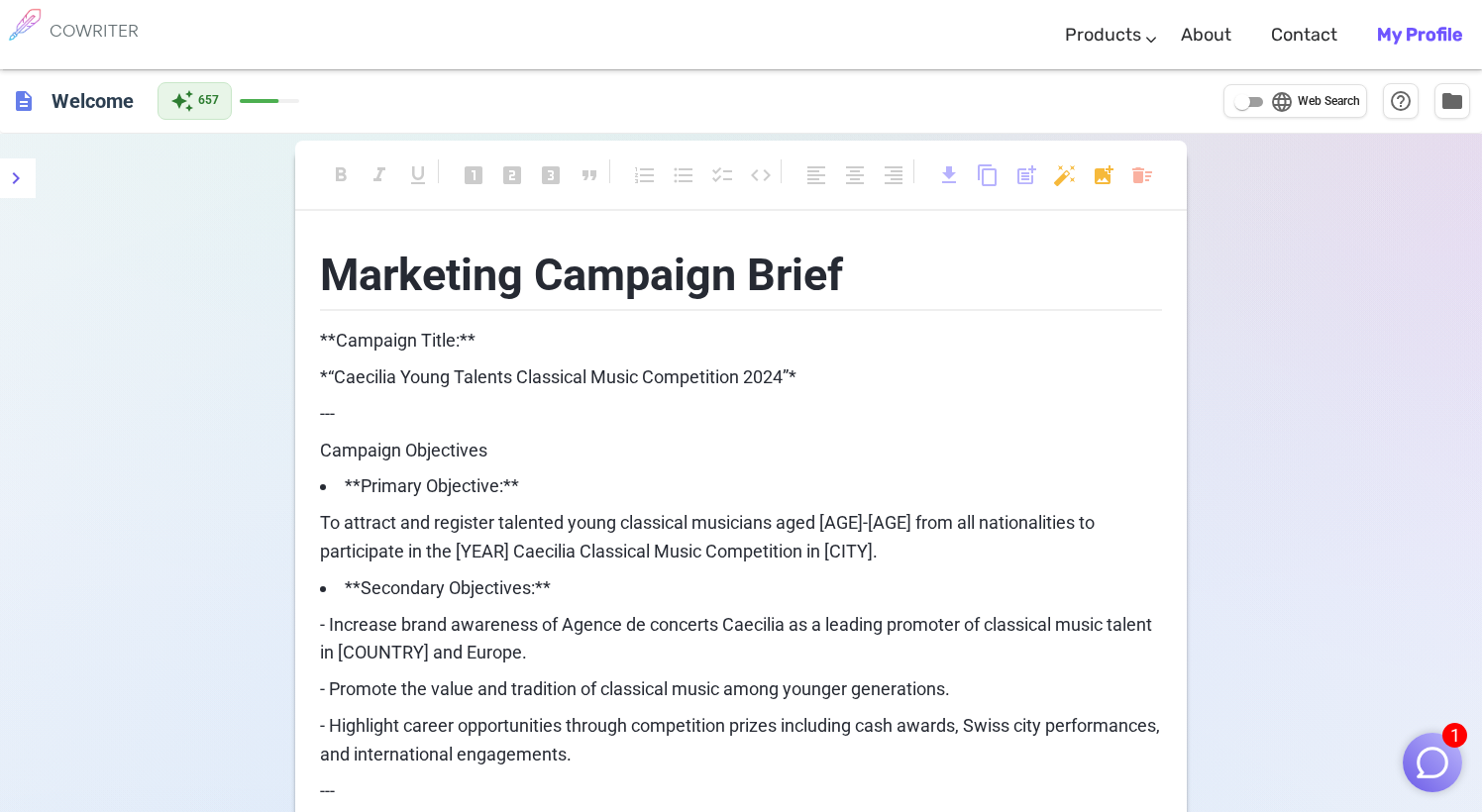 scroll, scrollTop: -2, scrollLeft: 0, axis: vertical 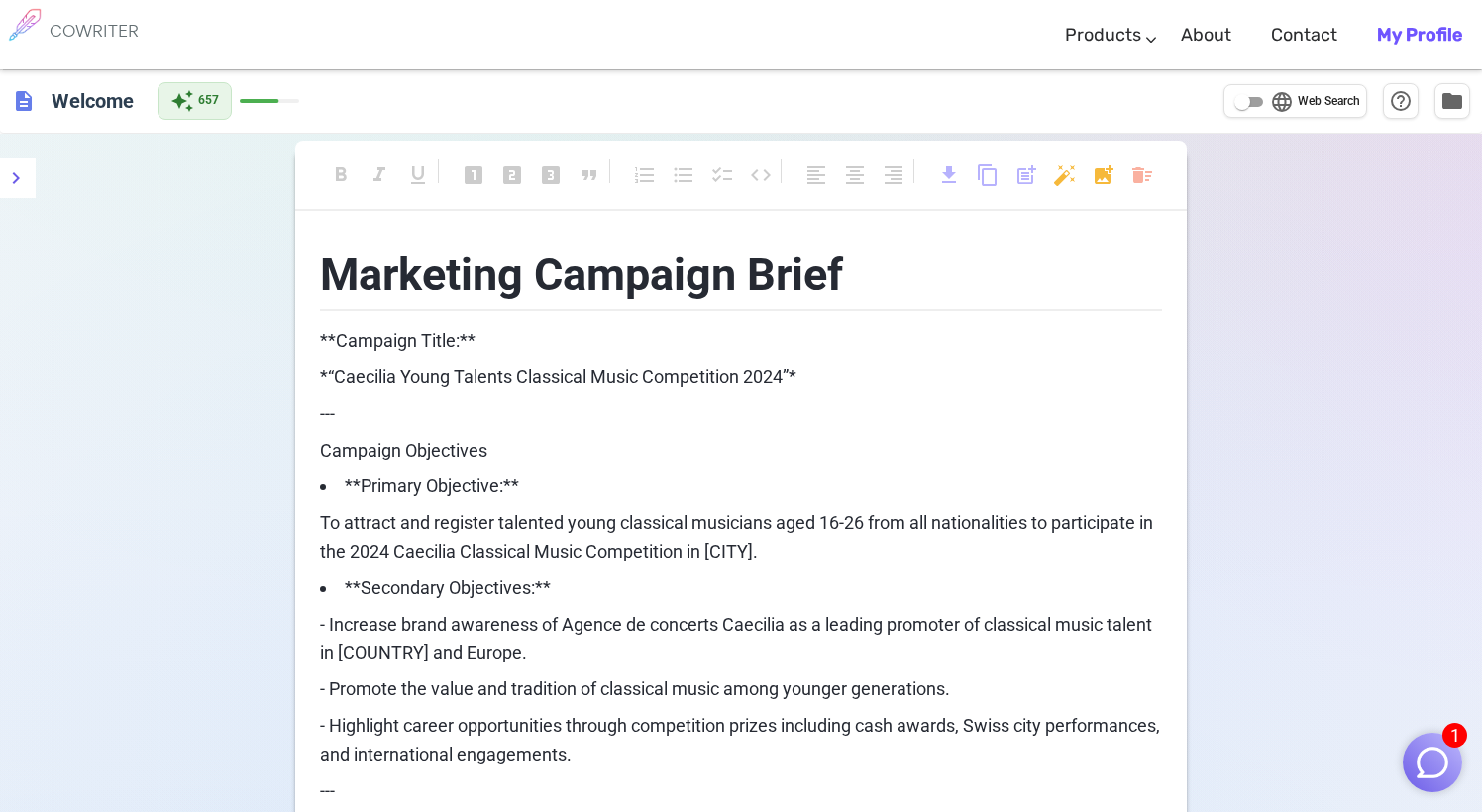 click on "Marketing Campaign Brief" at bounding box center (582, 274) 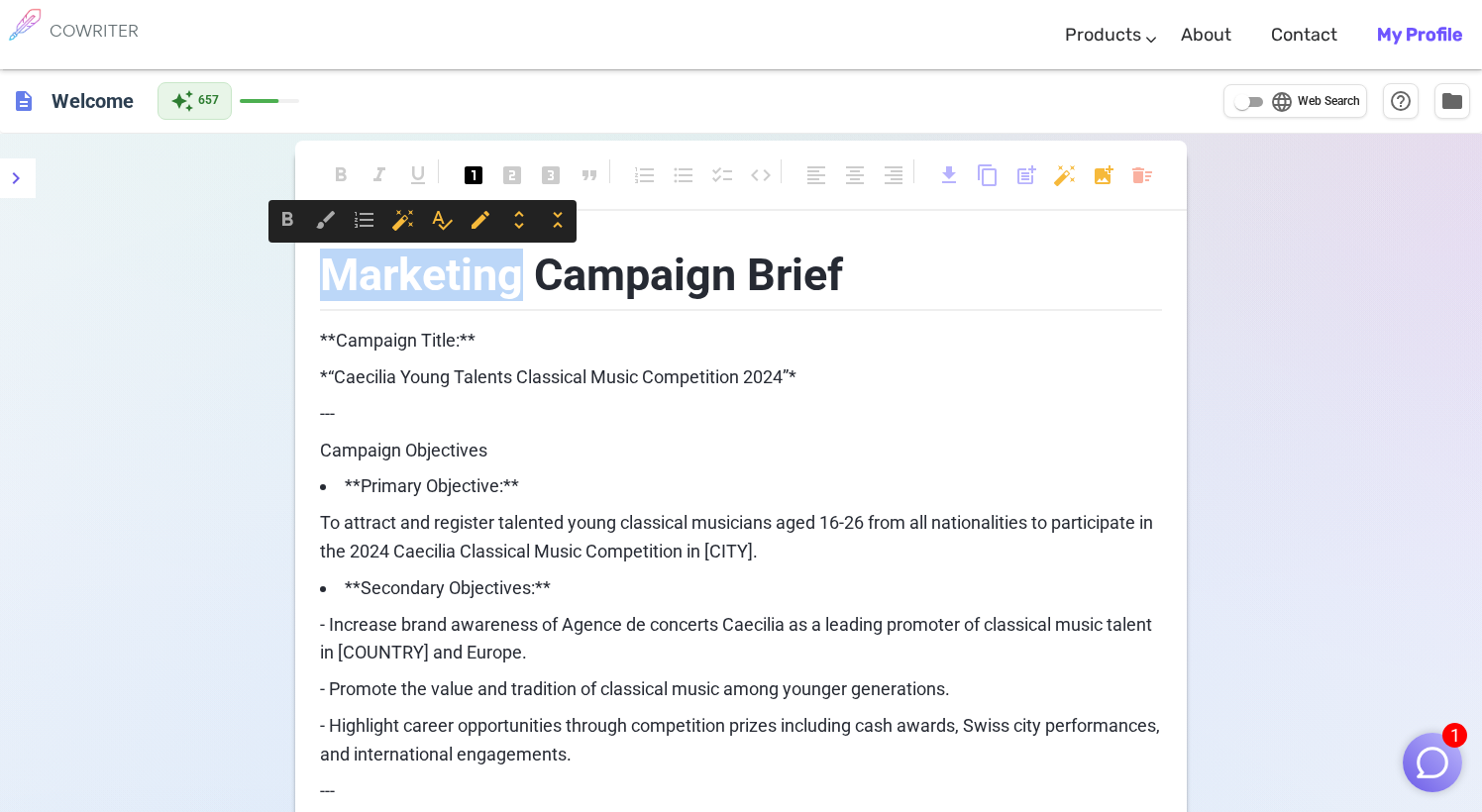 click on "Marketing Campaign Brief" at bounding box center (582, 274) 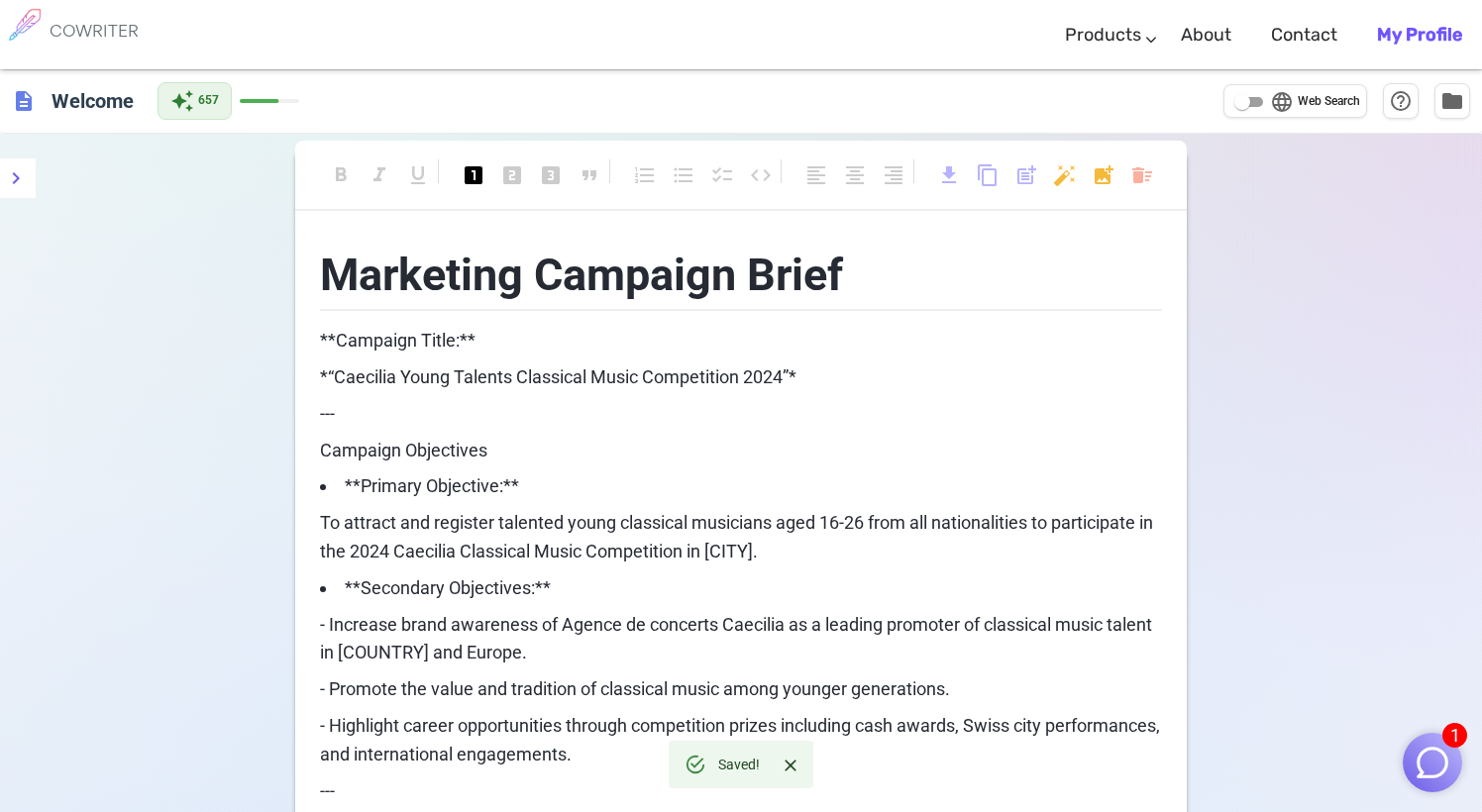 scroll, scrollTop: 0, scrollLeft: 0, axis: both 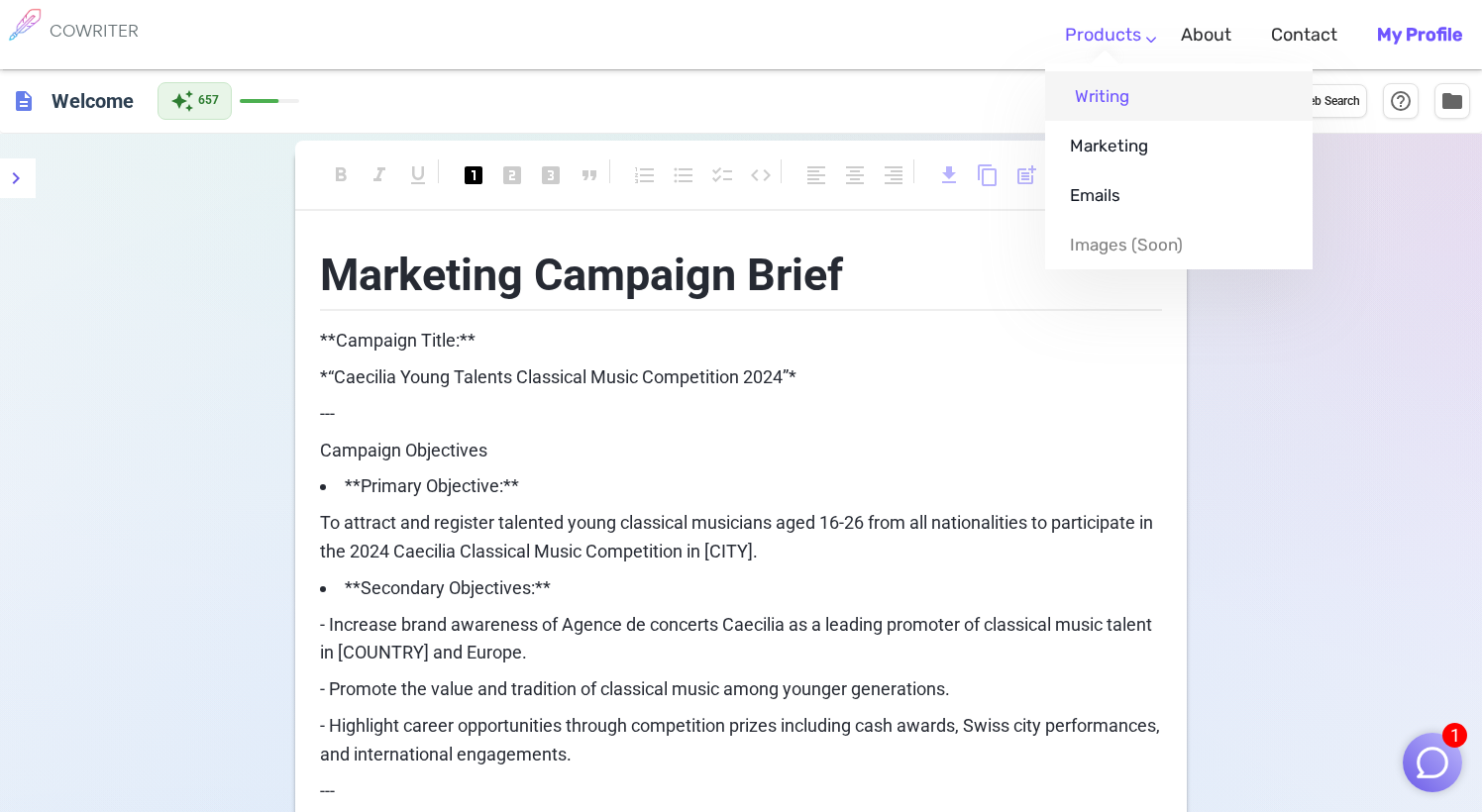 click on "Writing" at bounding box center [1179, 96] 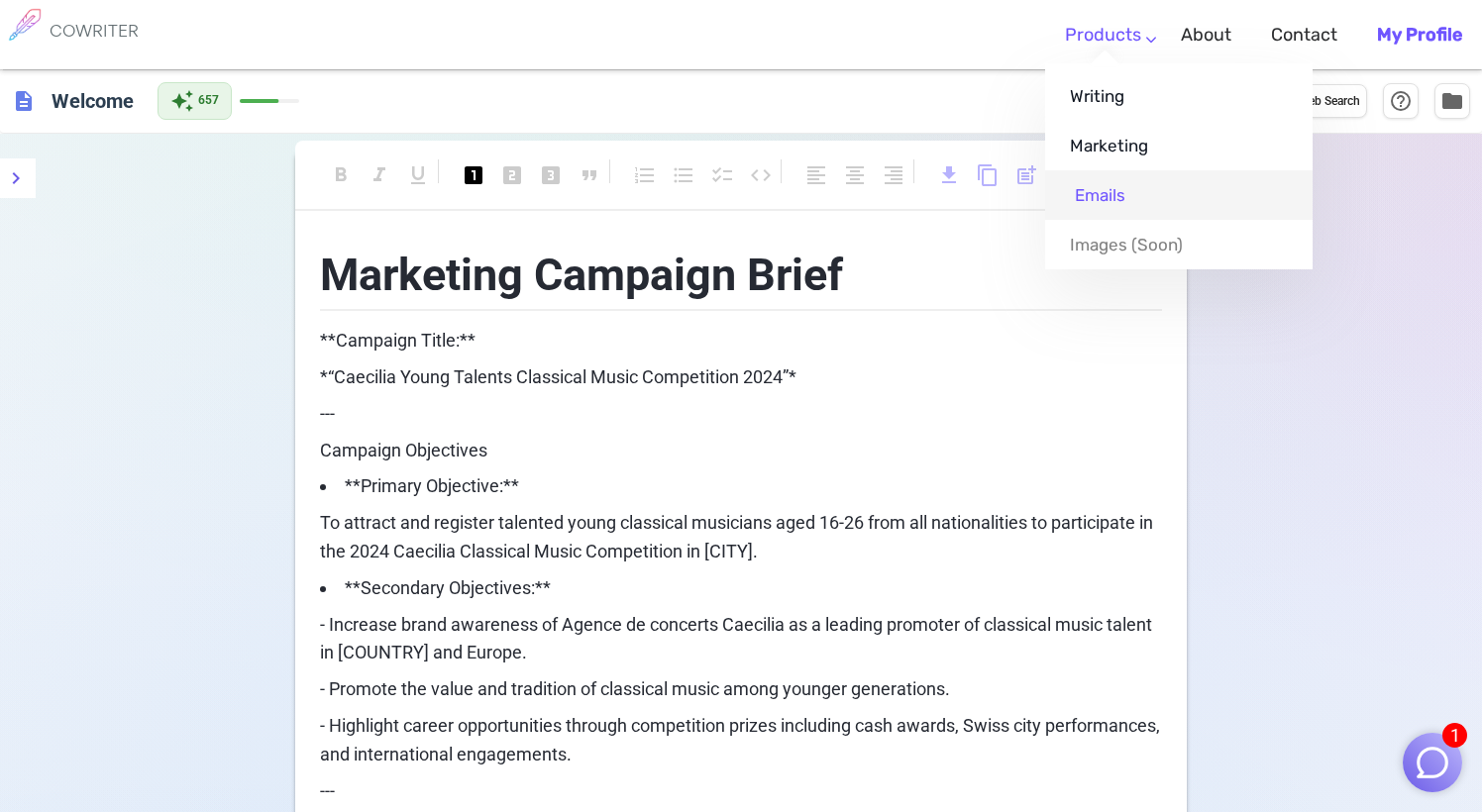click on "Emails" at bounding box center (1179, 195) 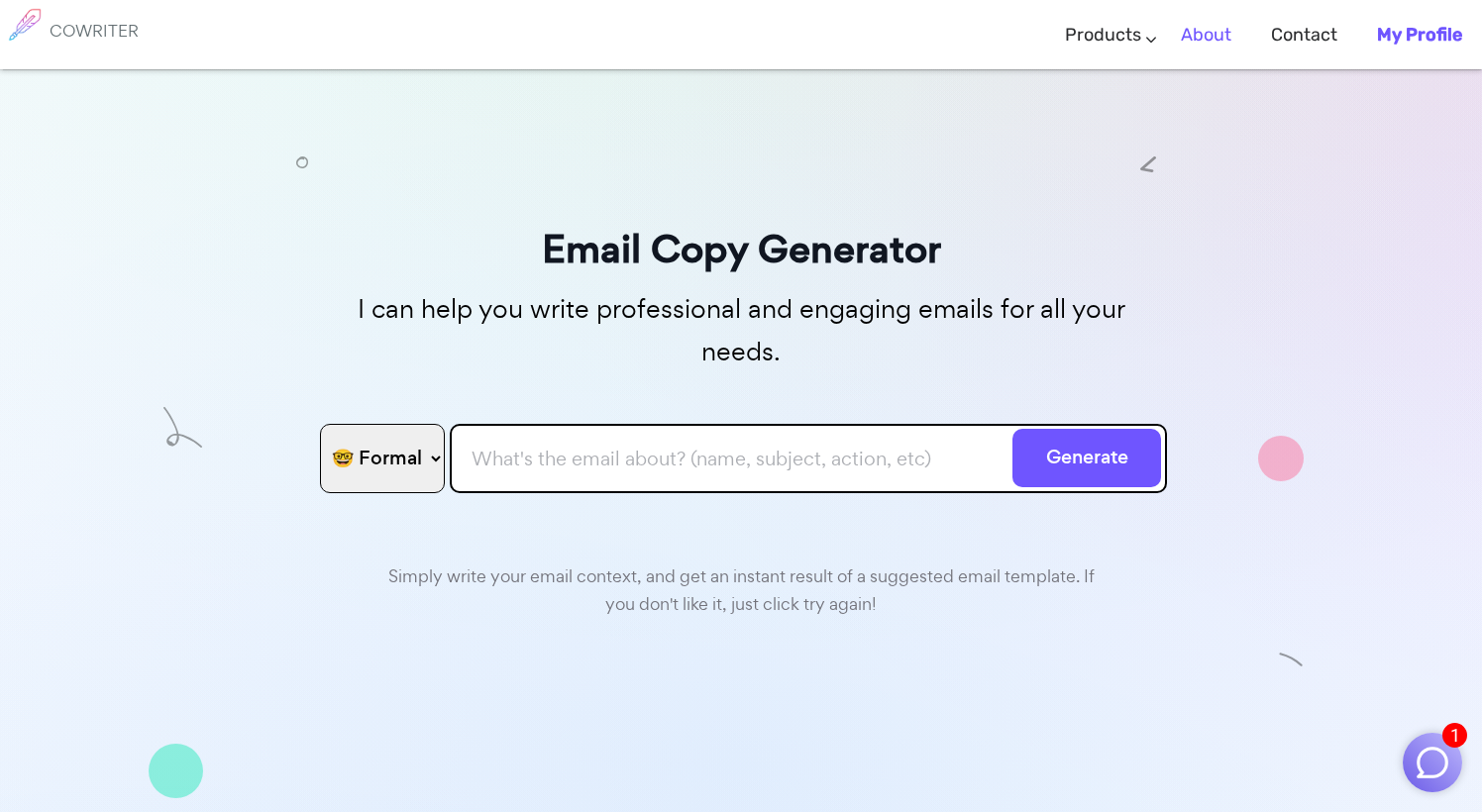 click on "About" at bounding box center [1206, 35] 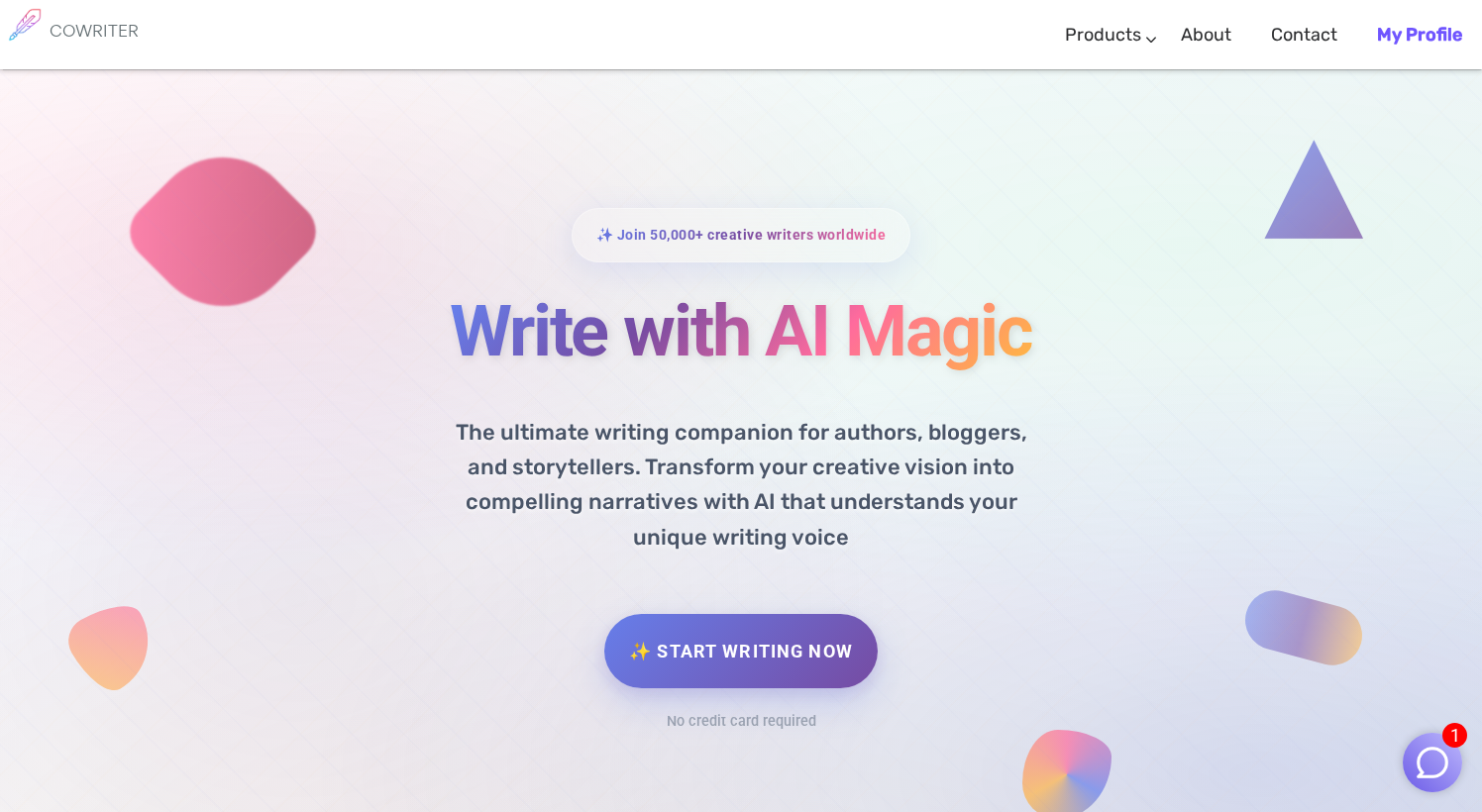 scroll, scrollTop: 0, scrollLeft: 0, axis: both 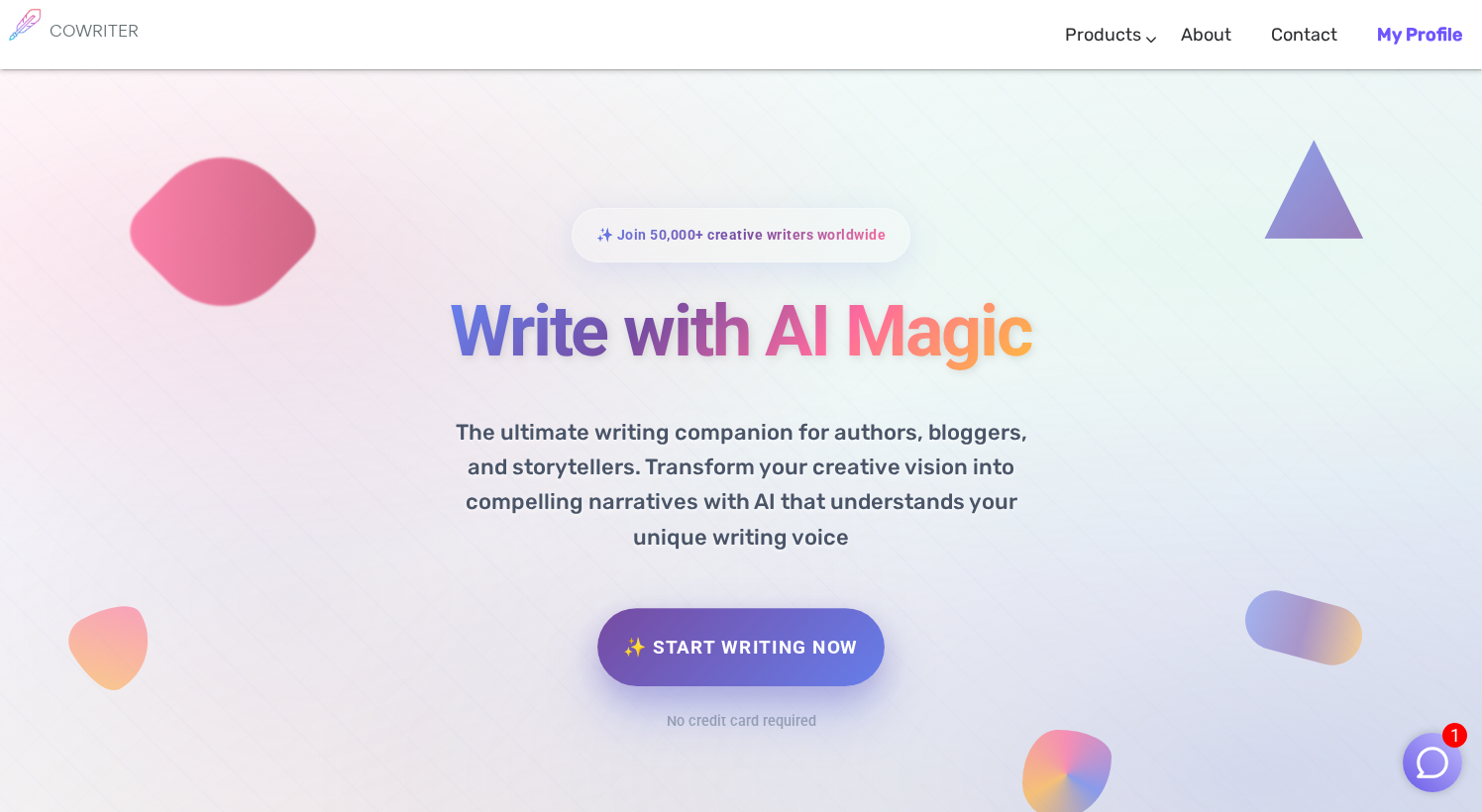 click on "✨ Start Writing Now" at bounding box center [740, 647] 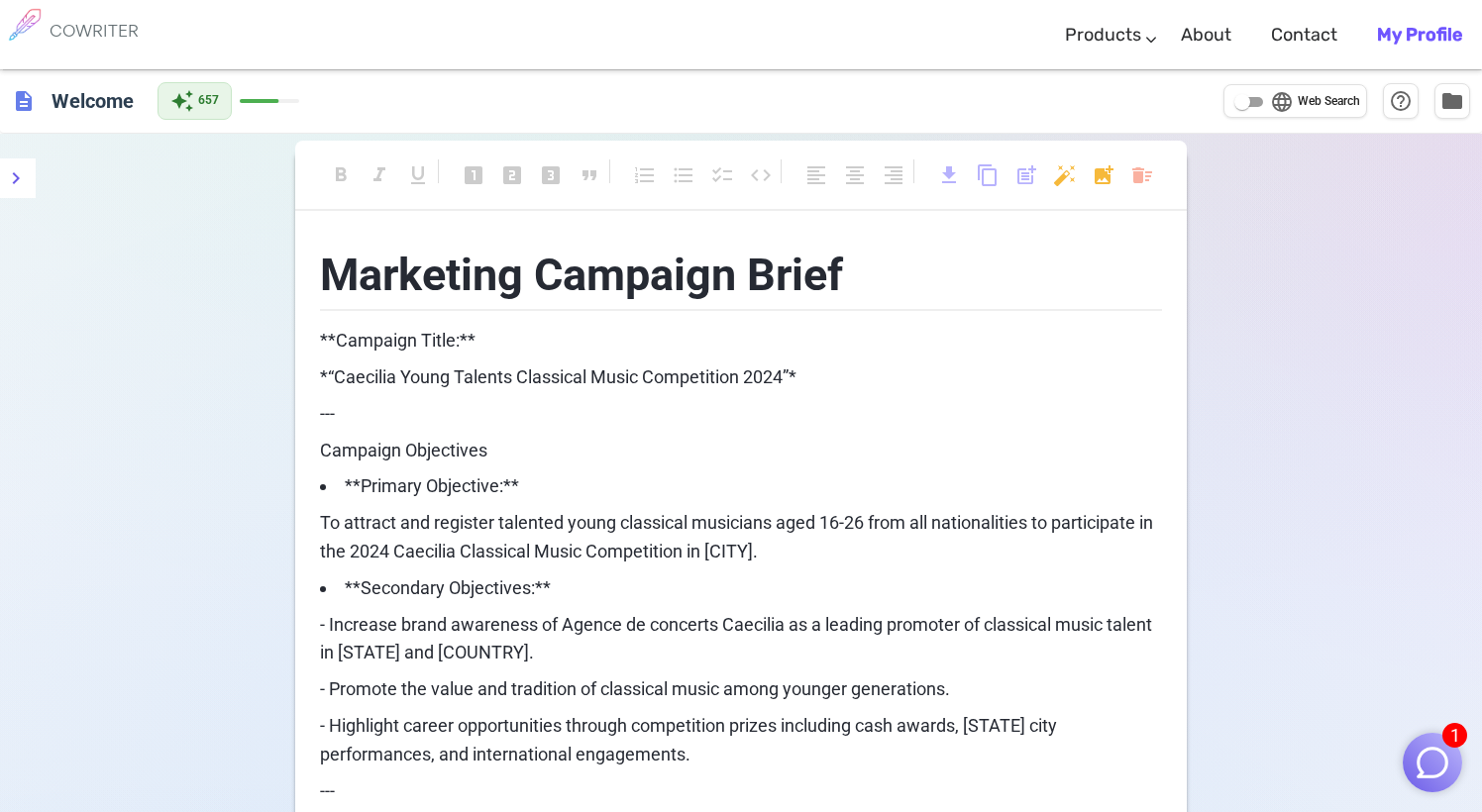 click on "**Primary Objective:**" at bounding box center (741, 486) 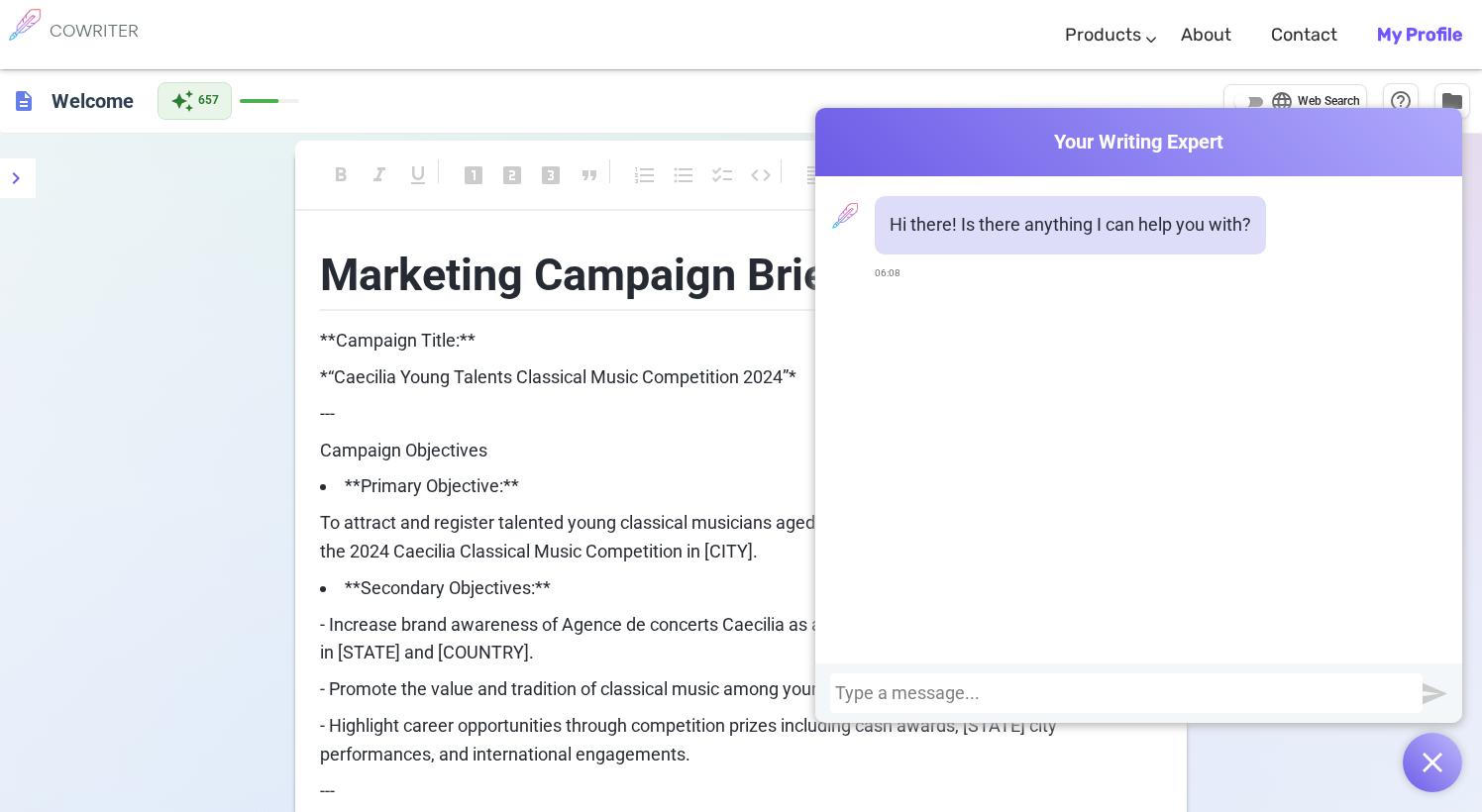 click on "description Welcome auto_awesome 657 language Web Search help_outline folder" at bounding box center (741, 101) 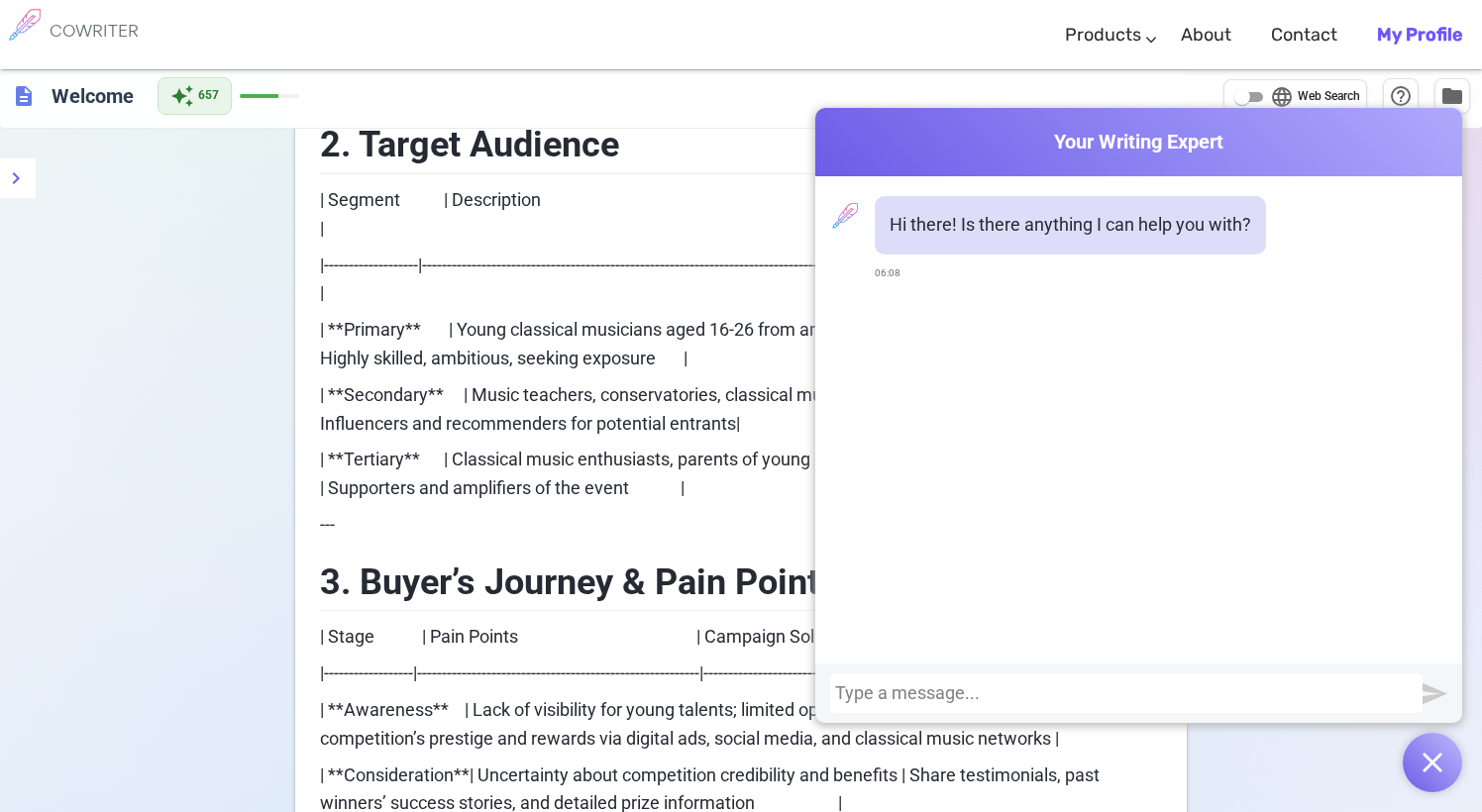 click at bounding box center [1126, 693] 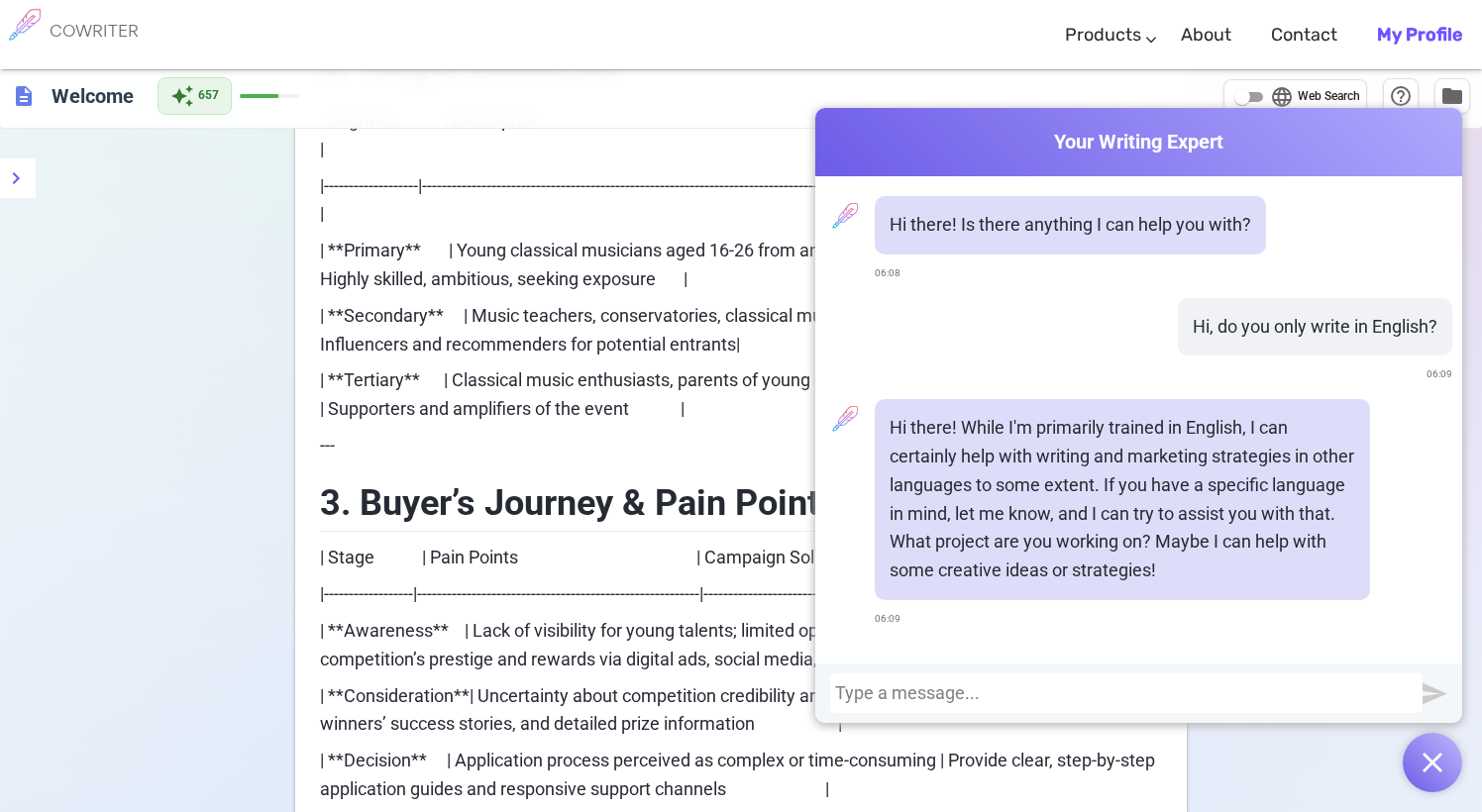 scroll, scrollTop: 783, scrollLeft: 0, axis: vertical 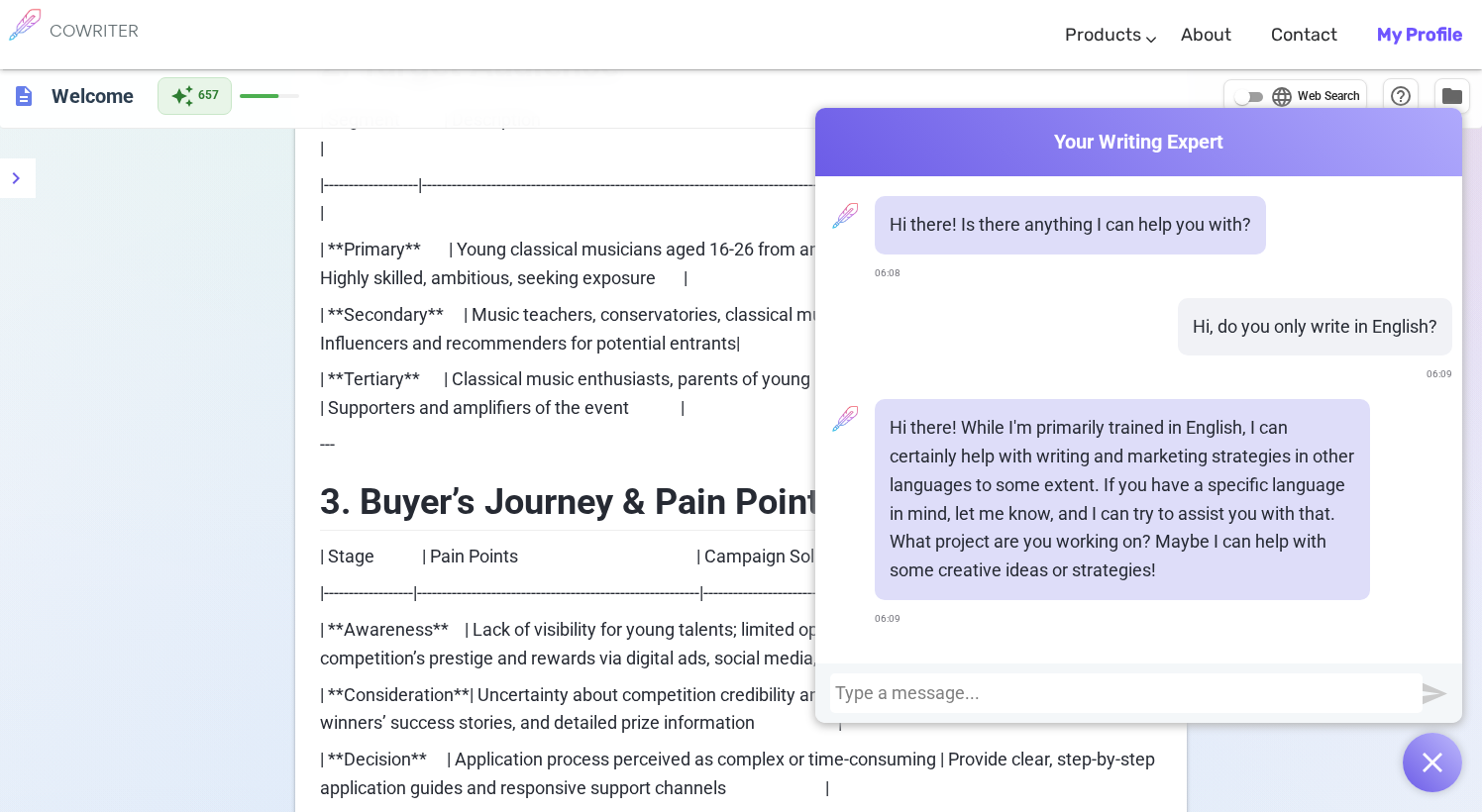 click on "COWRITER Products Writing Marketing Emails Images (soon) About Contact My Profile" at bounding box center (741, 35) 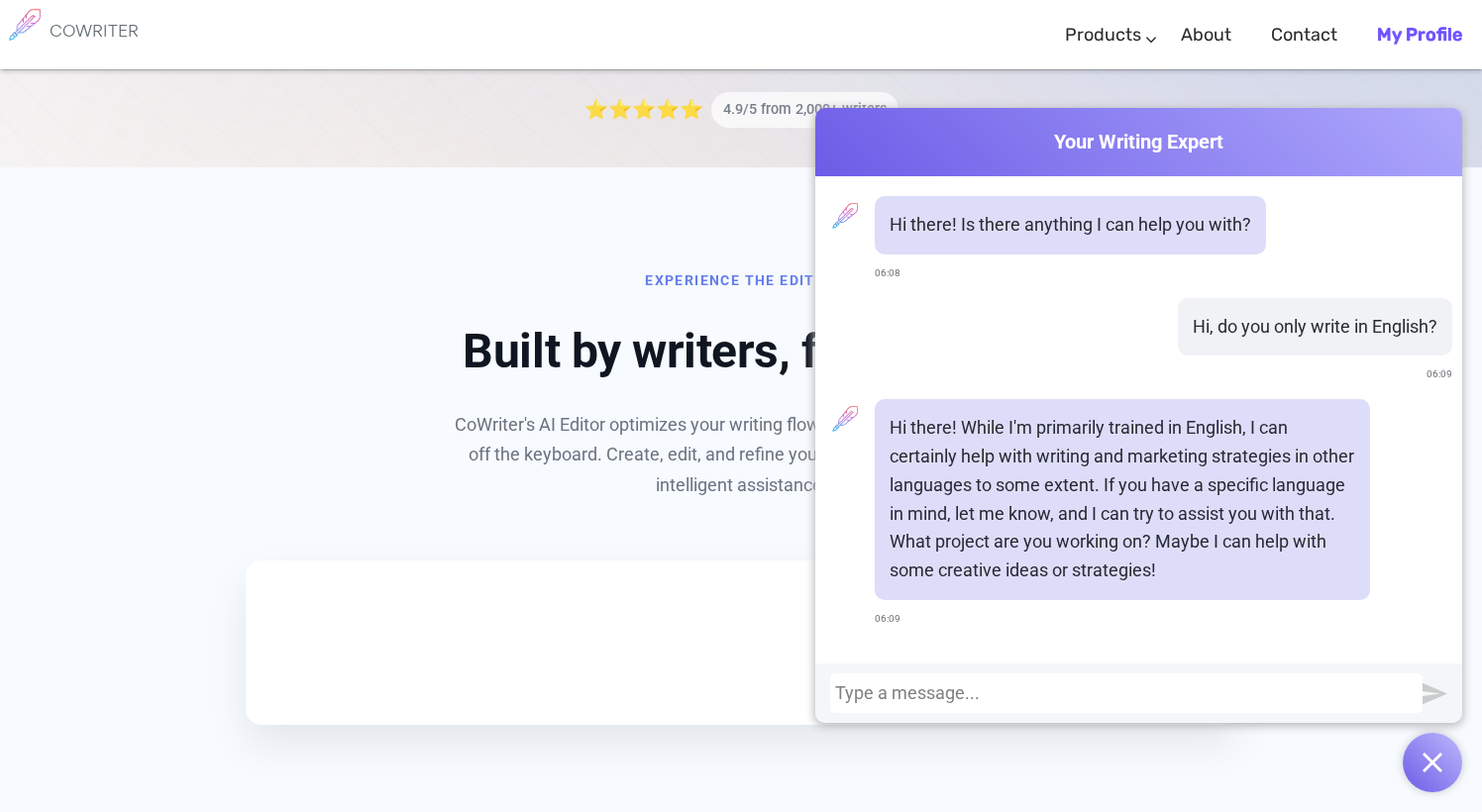 scroll, scrollTop: 0, scrollLeft: 0, axis: both 